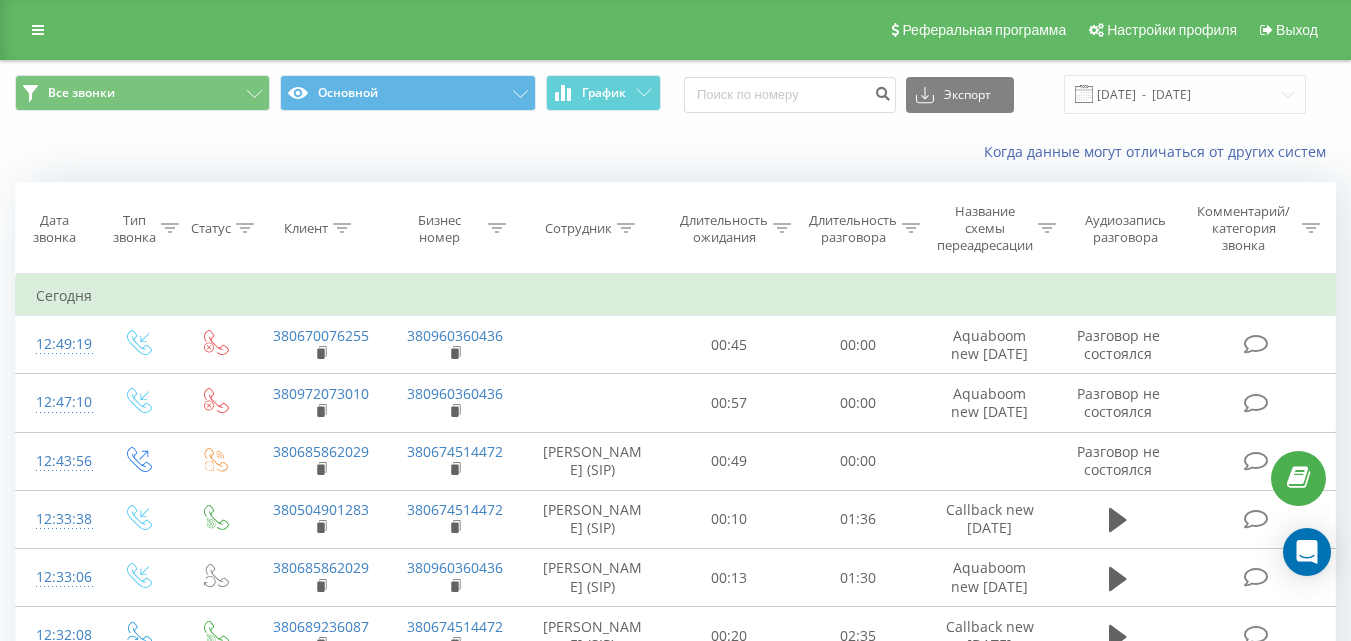 scroll, scrollTop: 0, scrollLeft: 0, axis: both 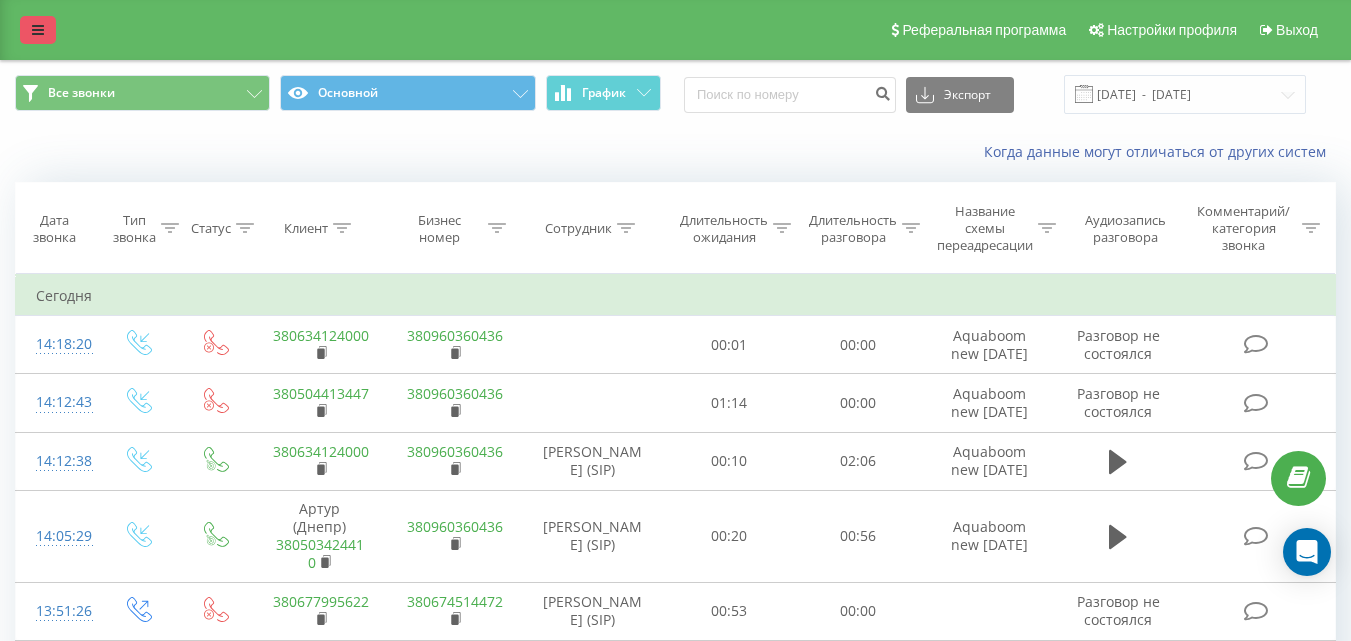 click at bounding box center (38, 30) 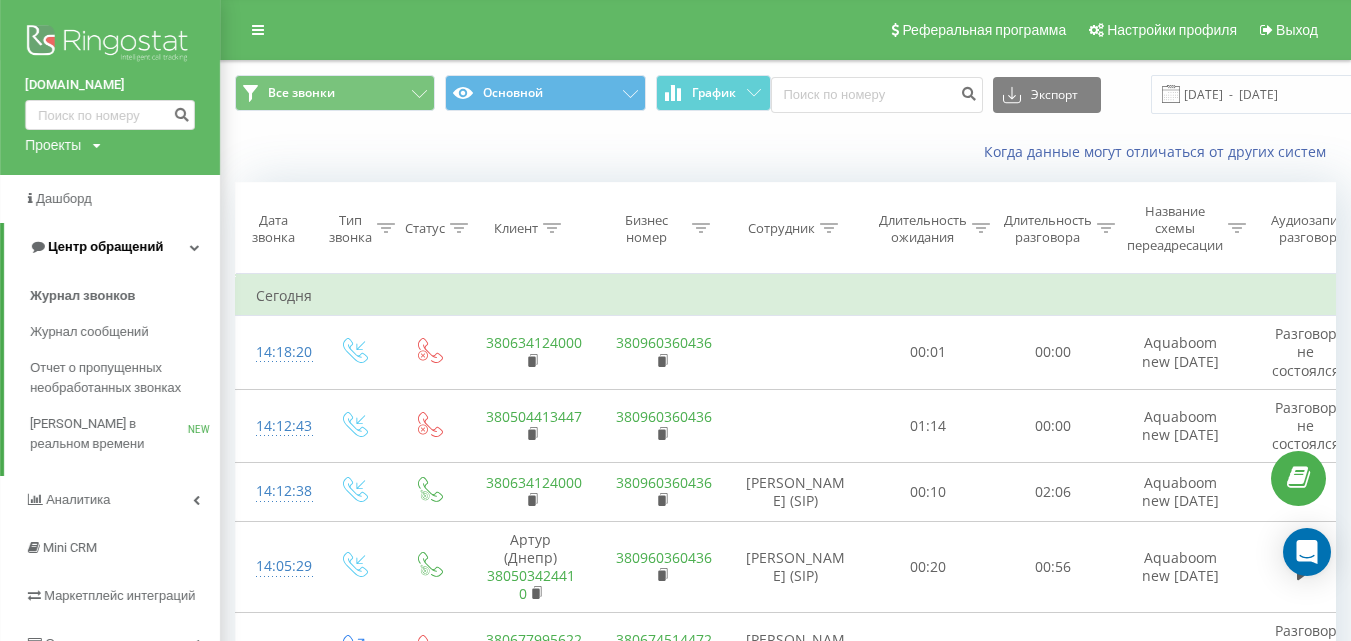 click on "Центр обращений" at bounding box center [112, 247] 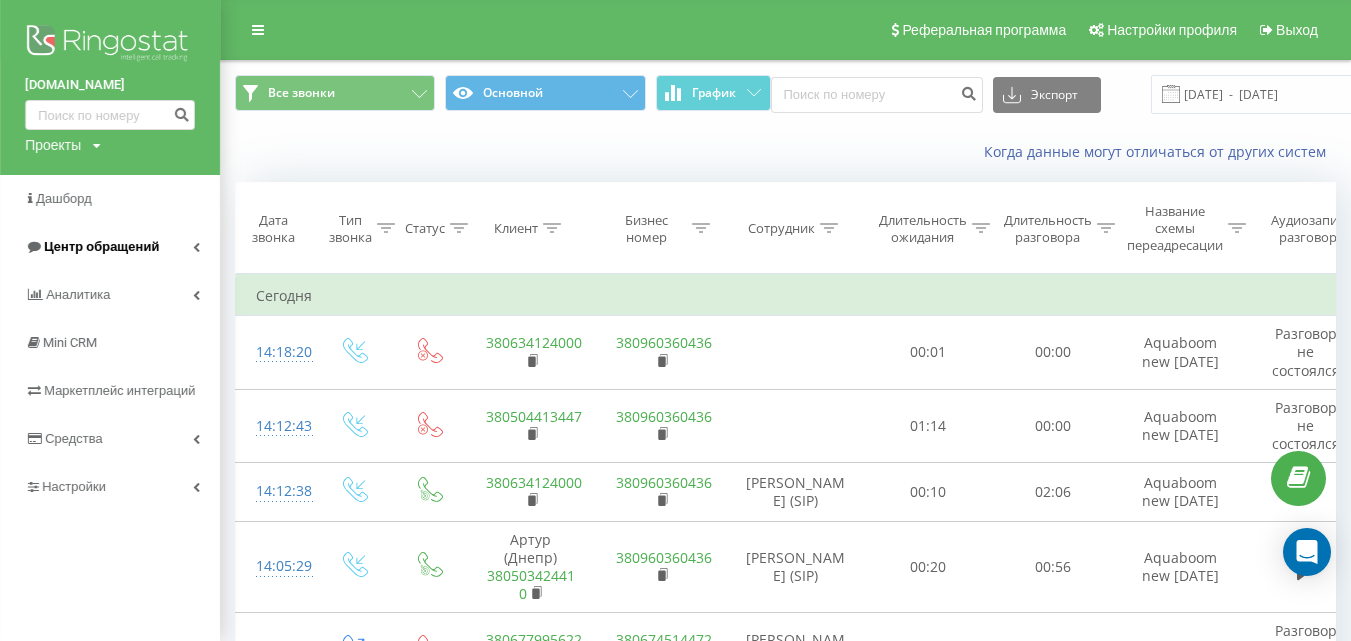 click on "Центр обращений" at bounding box center [110, 247] 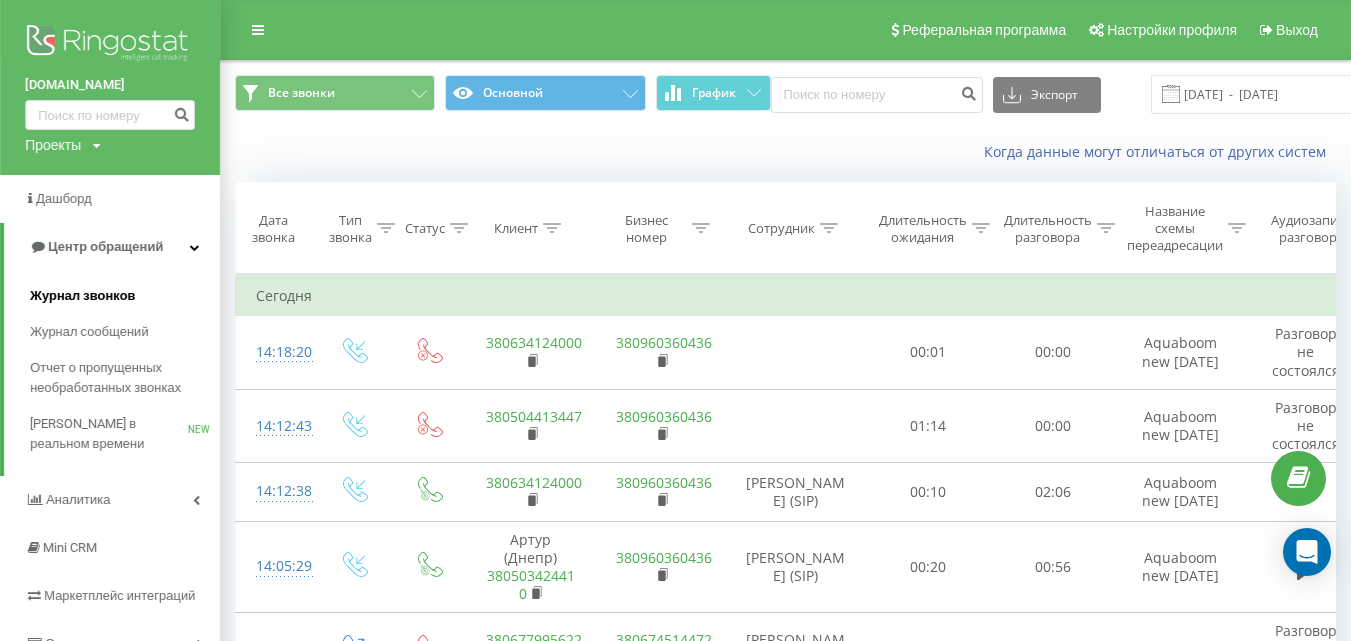 click on "Журнал звонков" at bounding box center [82, 296] 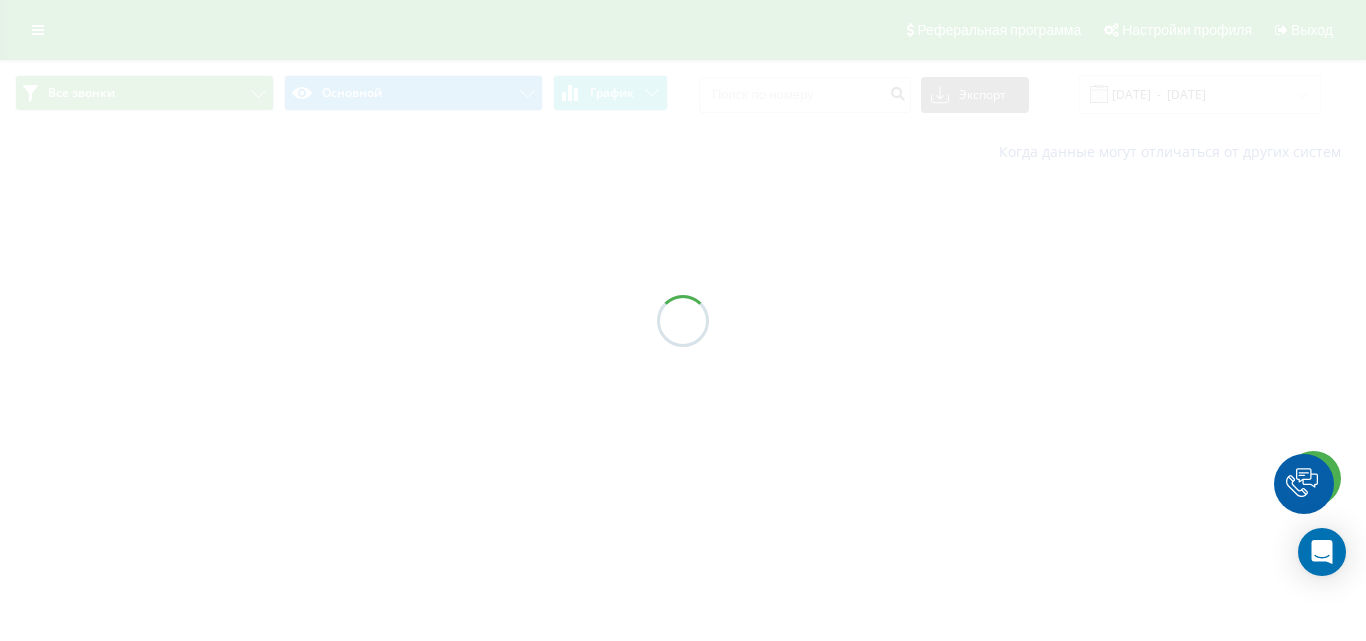 scroll, scrollTop: 0, scrollLeft: 0, axis: both 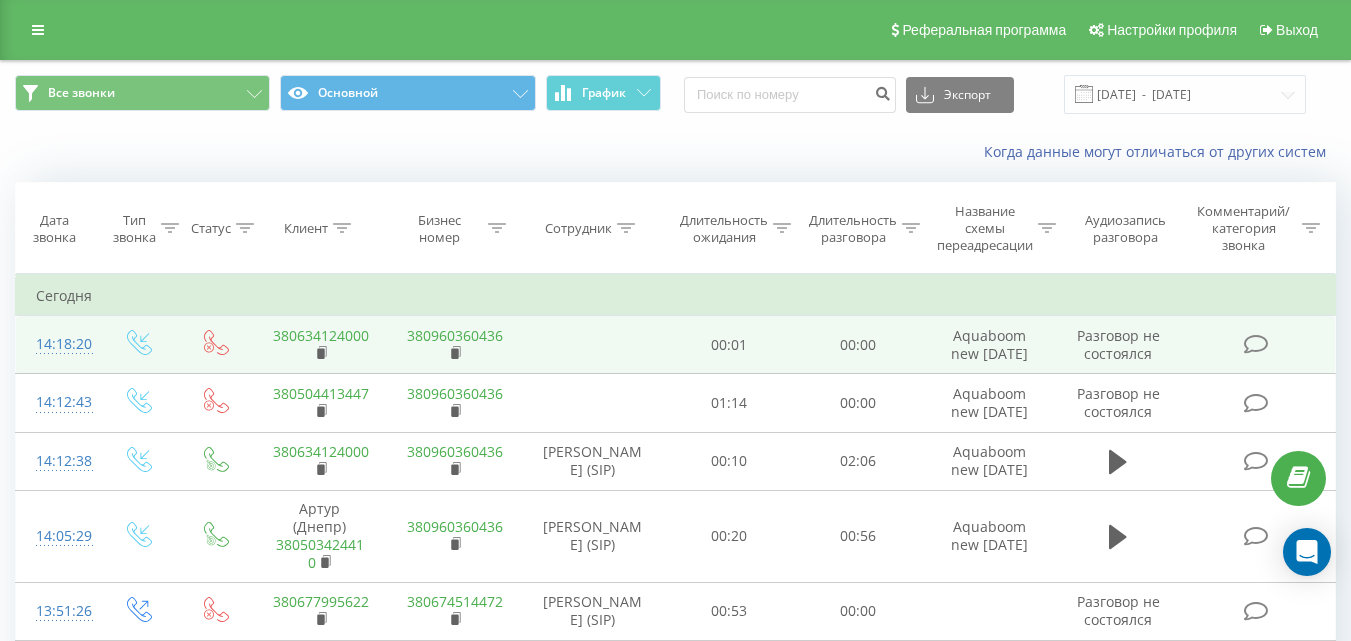 click on "380634124000" at bounding box center (320, 345) 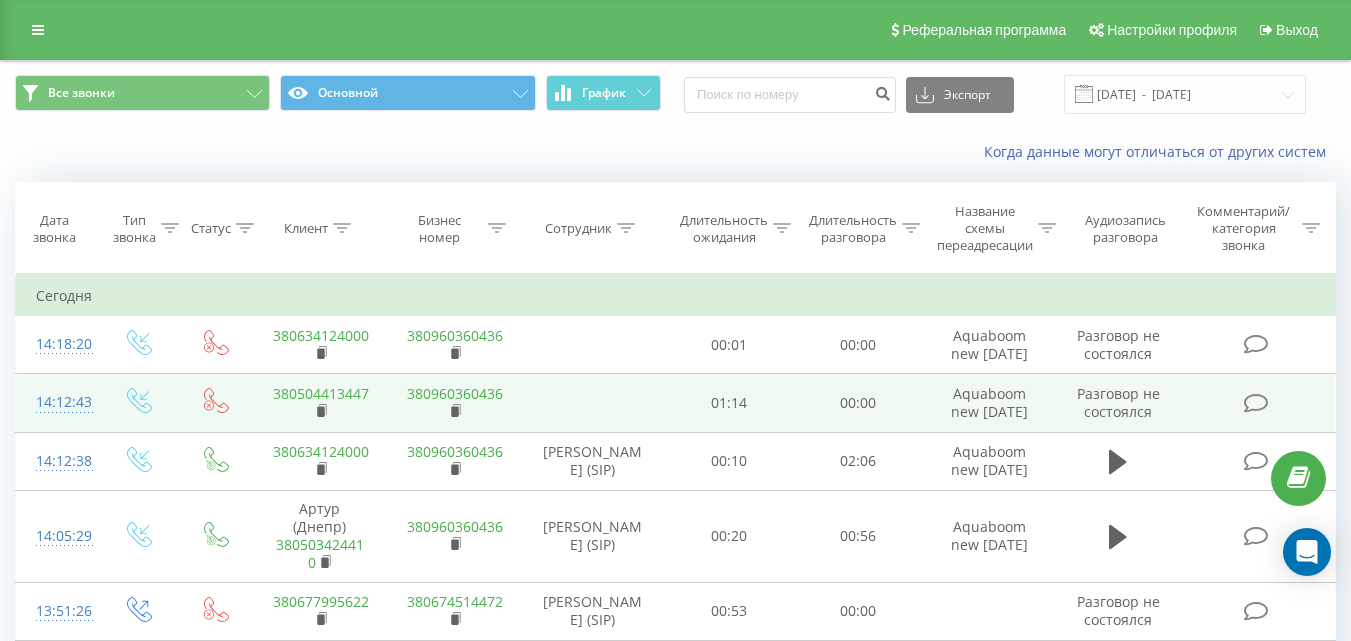click on "380504413447" at bounding box center (321, 393) 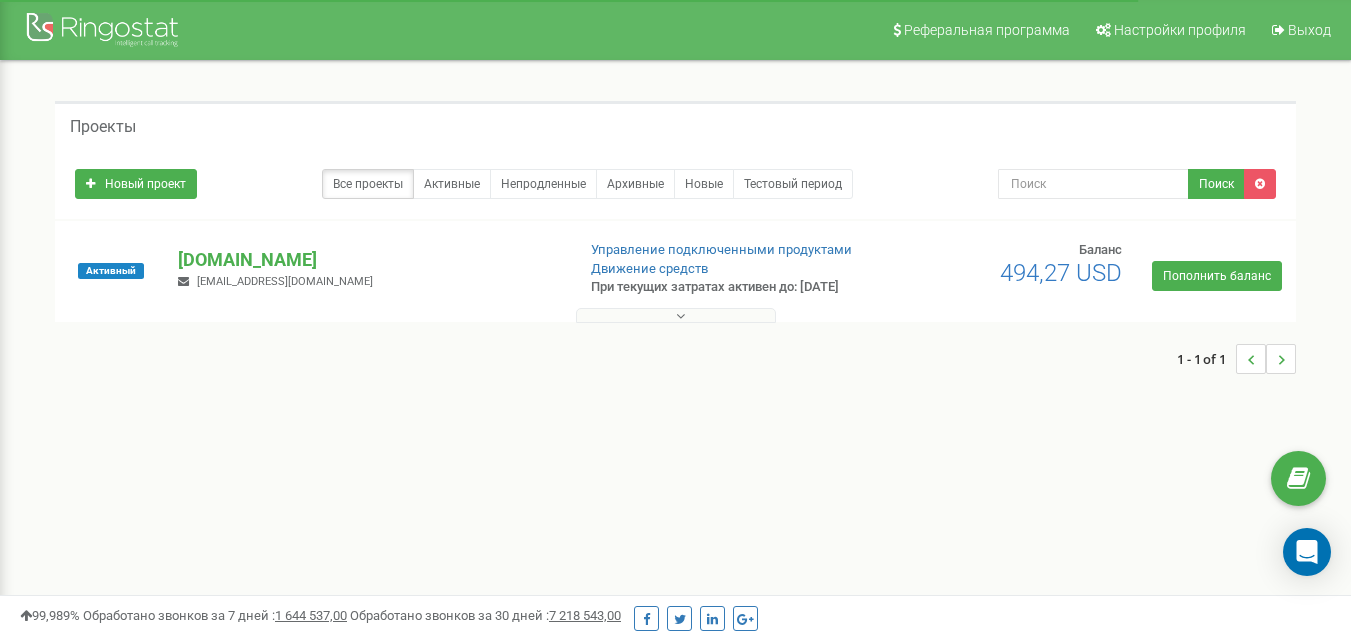 scroll, scrollTop: 0, scrollLeft: 0, axis: both 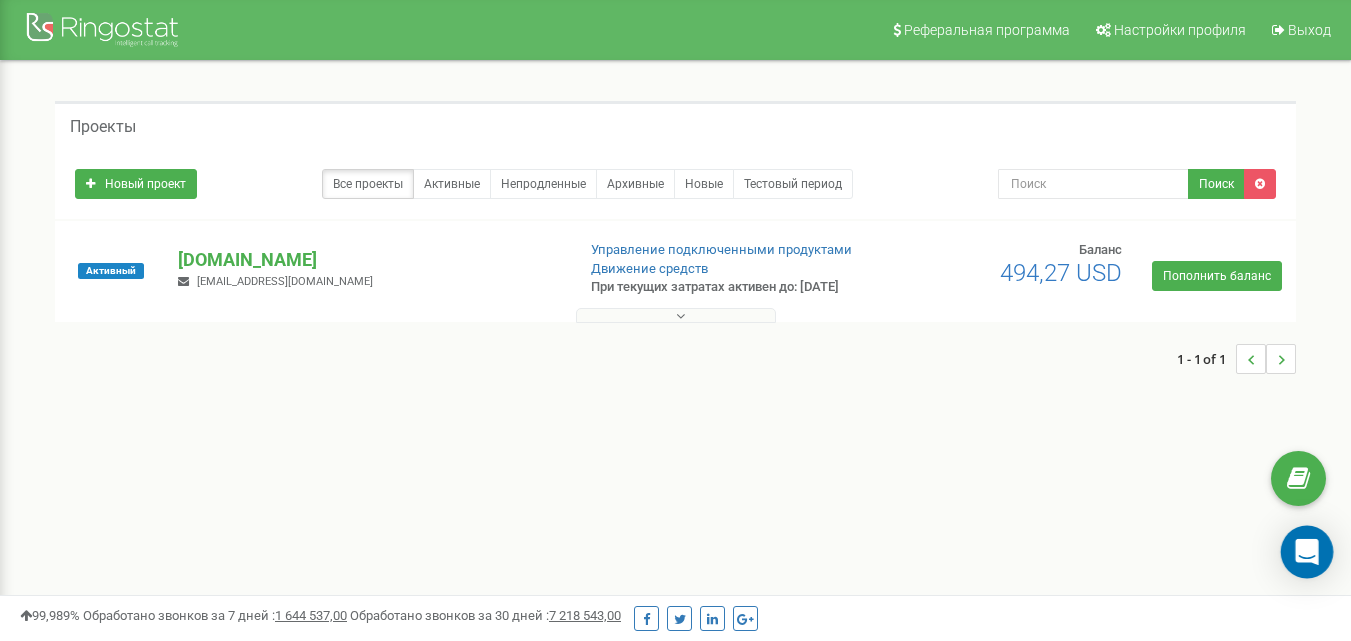 click at bounding box center [1307, 552] 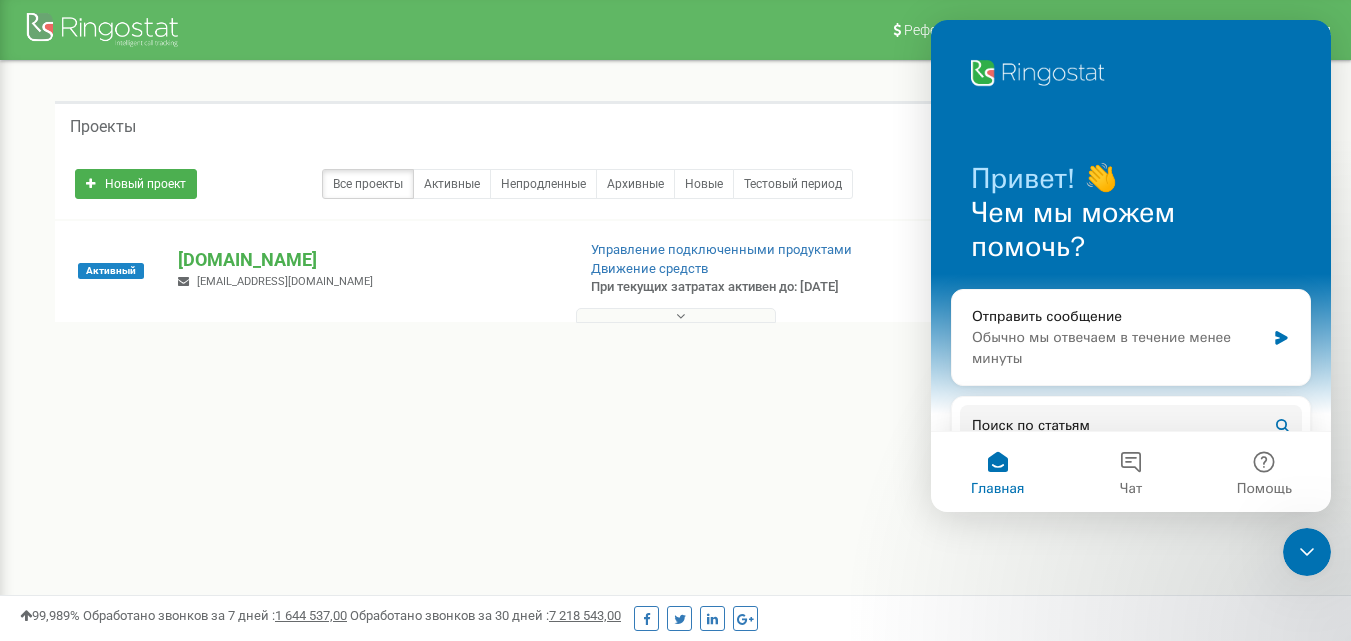 scroll, scrollTop: 0, scrollLeft: 0, axis: both 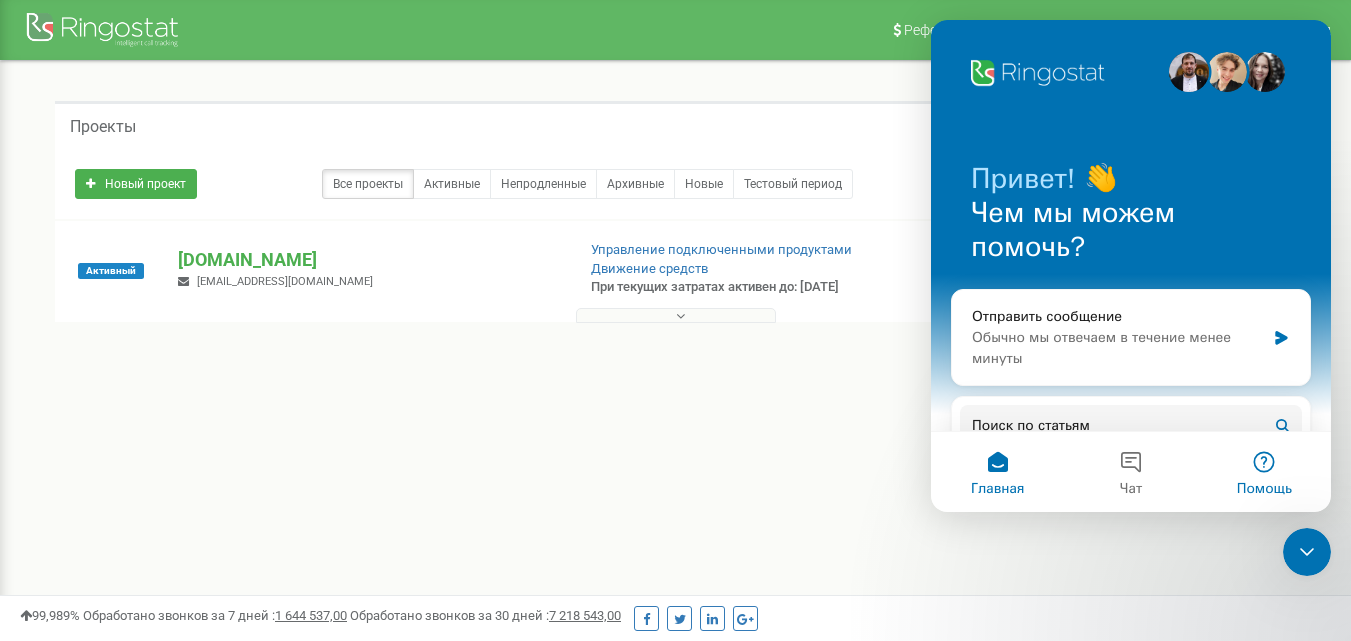 click on "Помощь" at bounding box center (1264, 472) 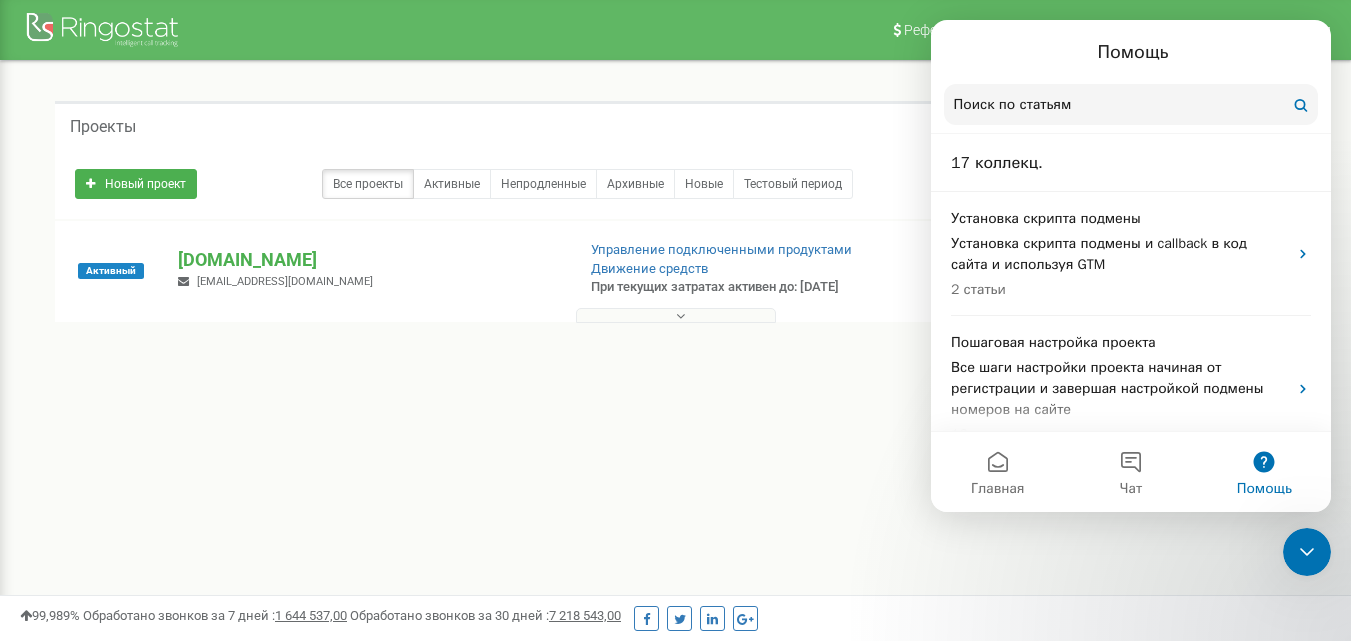 click at bounding box center [1307, 552] 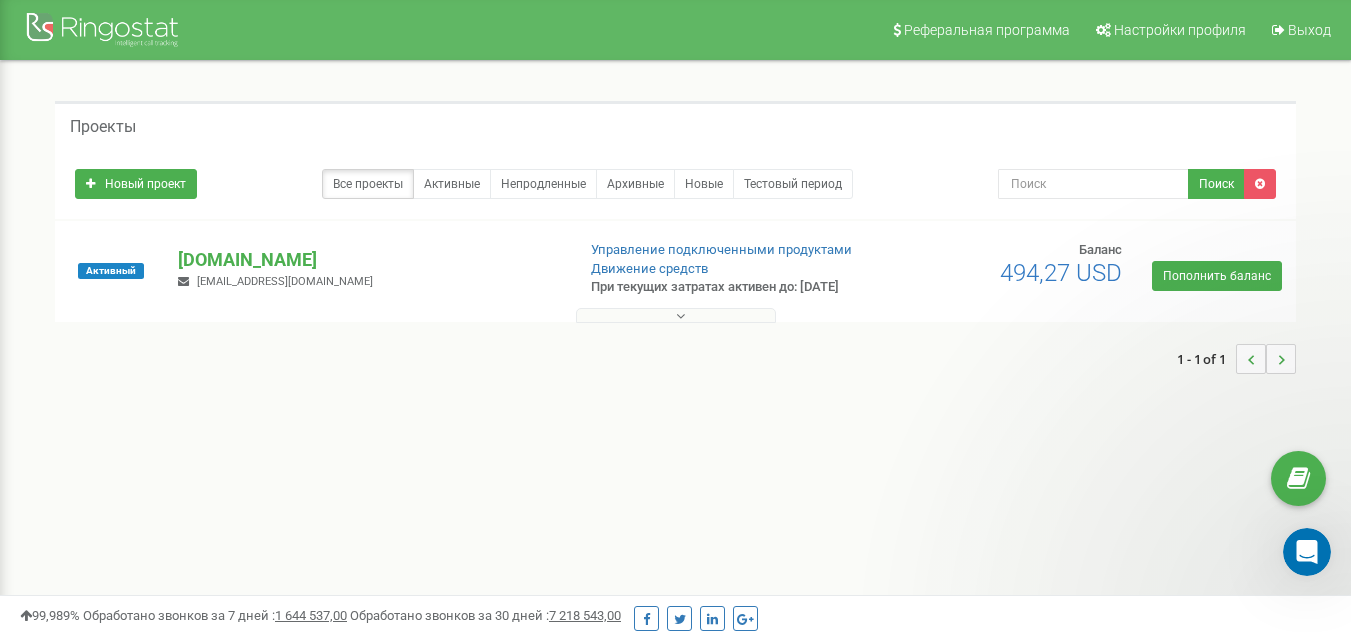 scroll, scrollTop: 0, scrollLeft: 0, axis: both 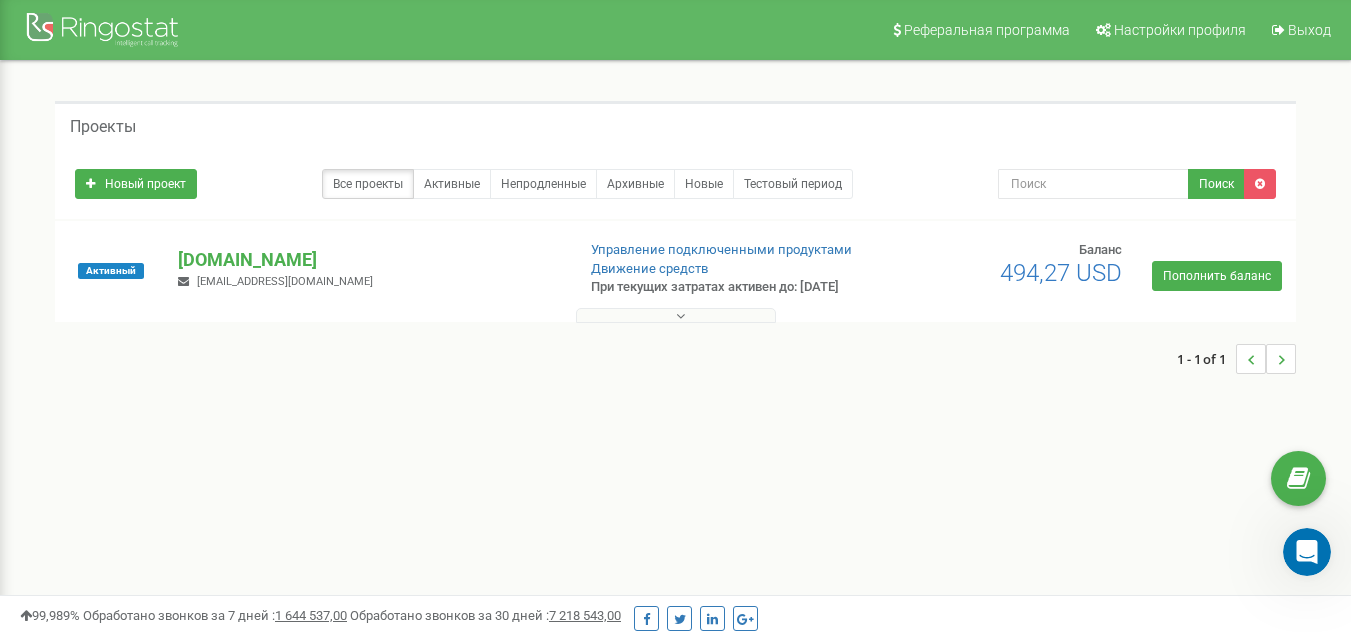 click on "Проекты
Новый проект
Все проекты
Активные
Непродленные
Архивные
Новые
Тестовый период
Поиск
aqb.com.ua" at bounding box center [675, 247] 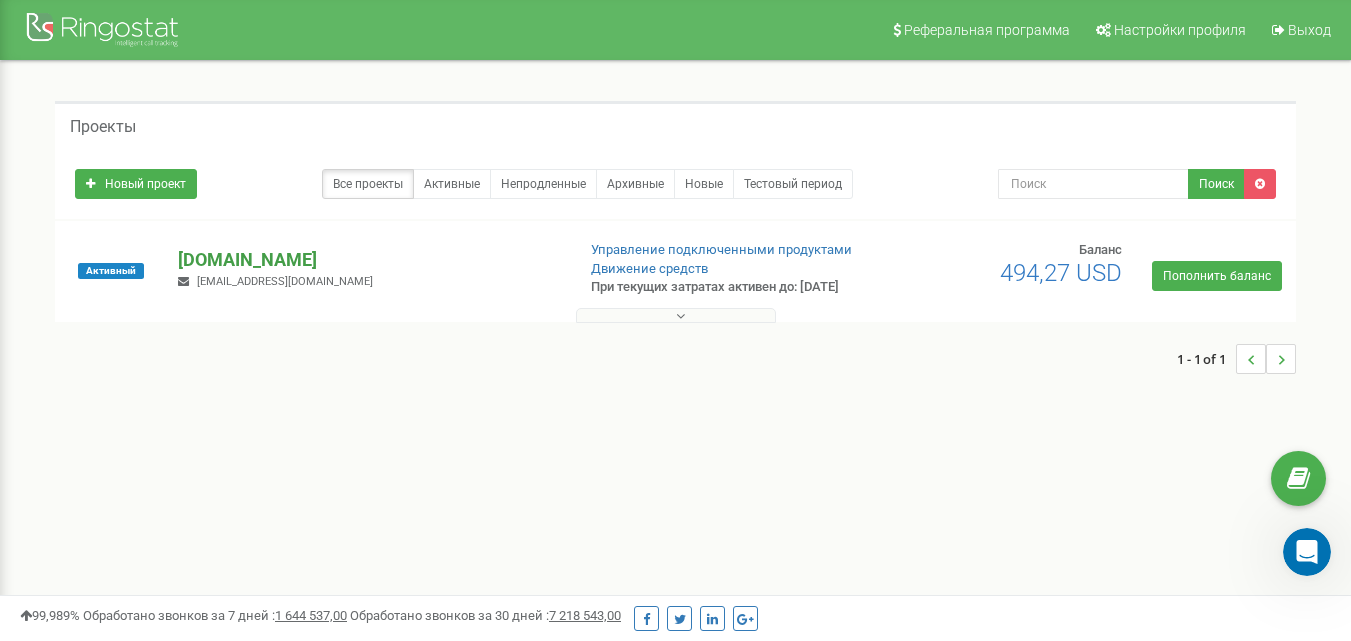 click on "[DOMAIN_NAME]" at bounding box center [368, 260] 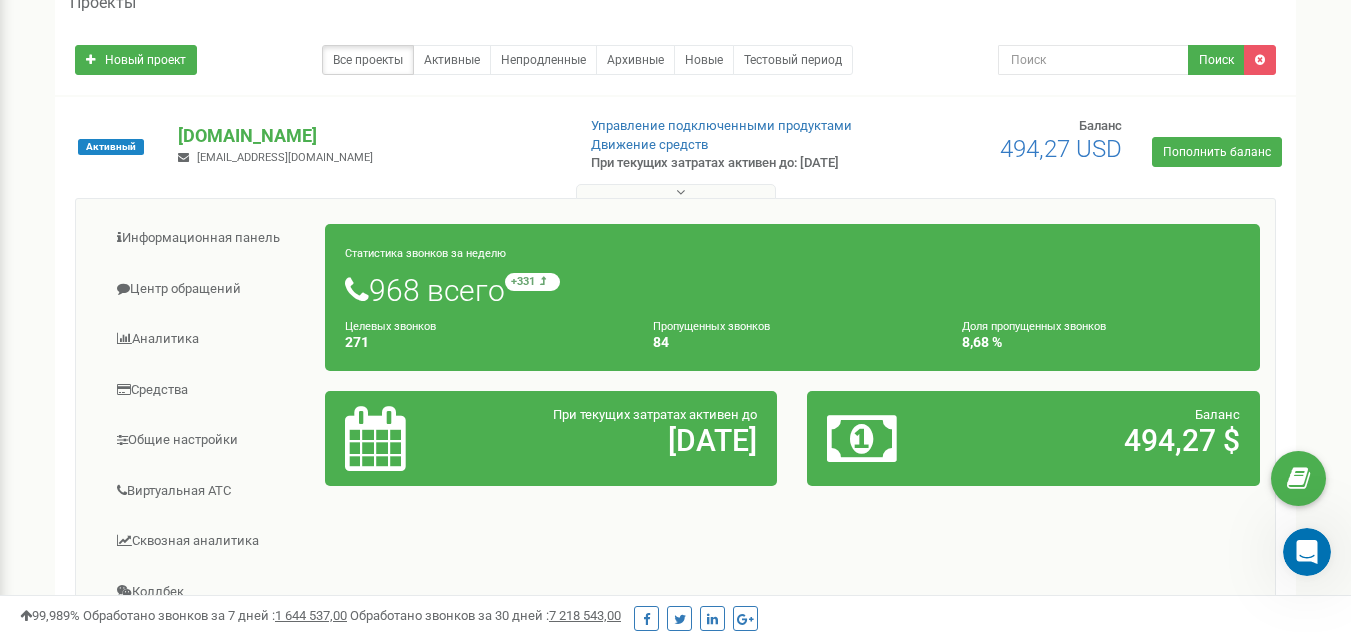 scroll, scrollTop: 200, scrollLeft: 0, axis: vertical 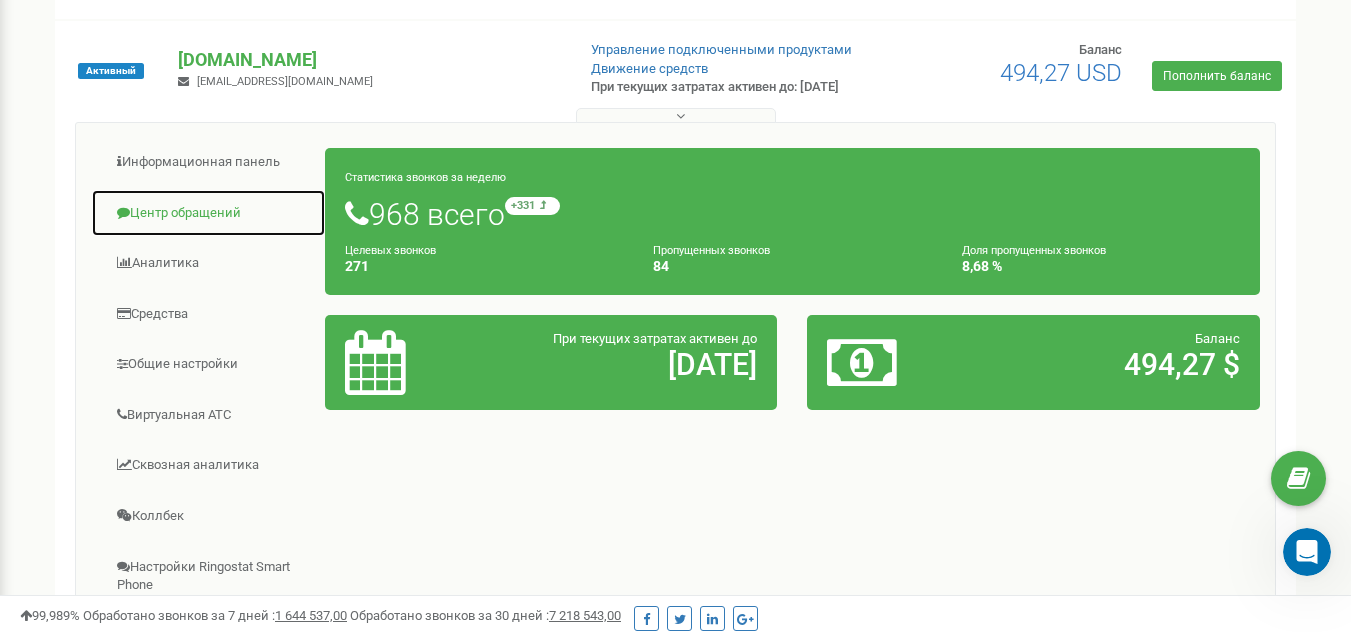 click on "Центр обращений" 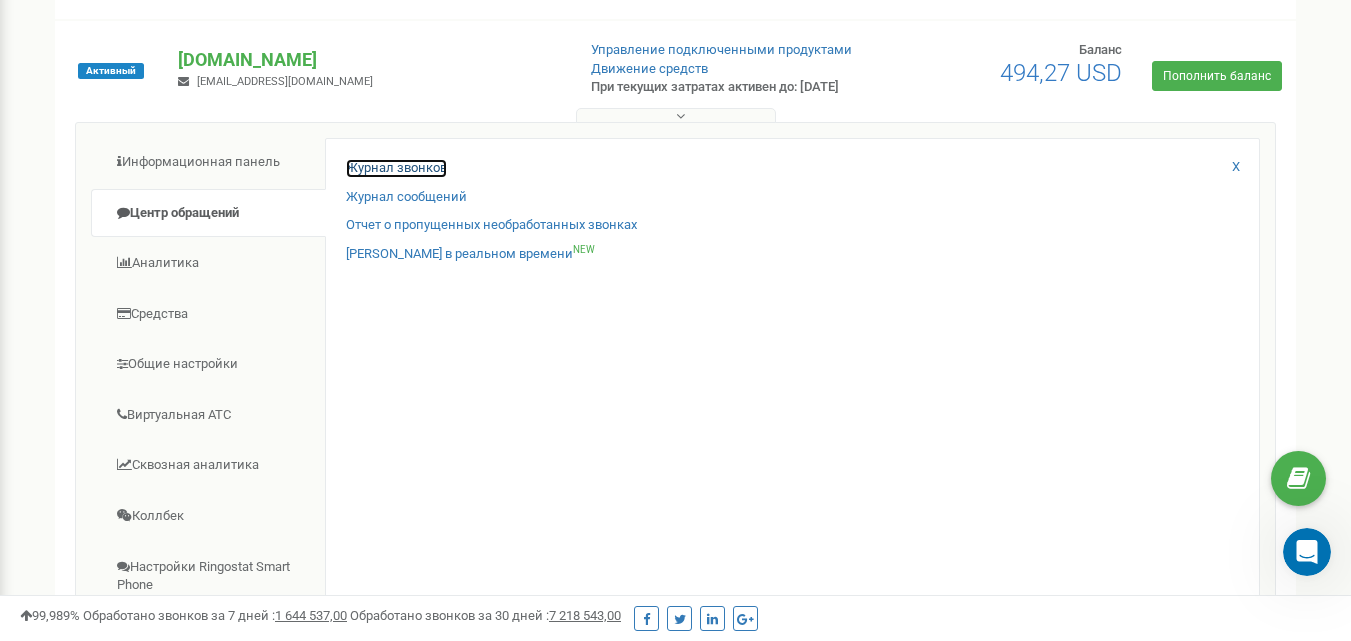 click on "Журнал звонков" 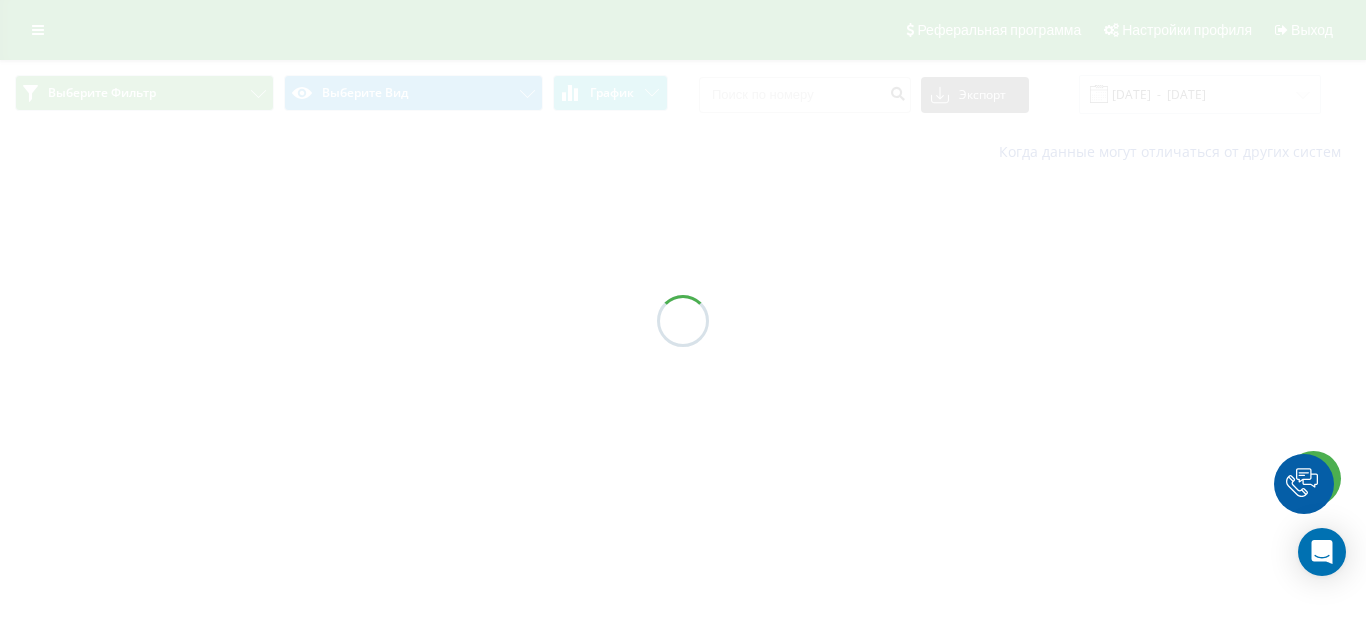 scroll, scrollTop: 0, scrollLeft: 0, axis: both 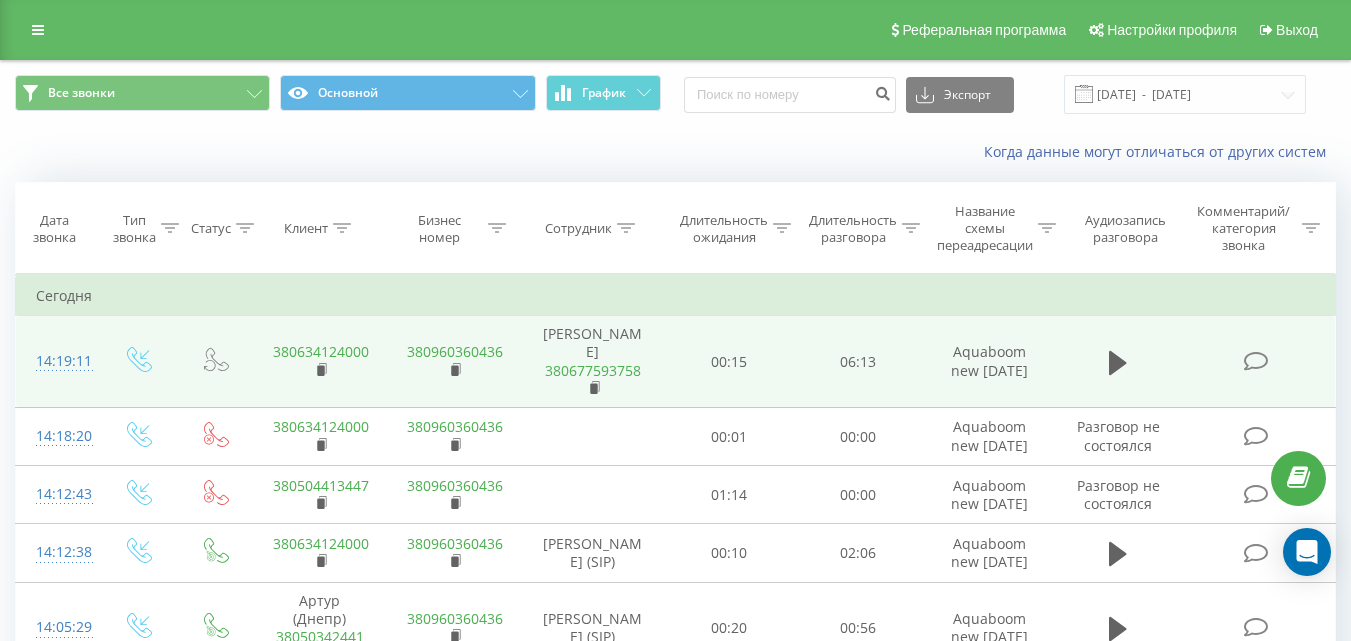 click on "380634124000" at bounding box center (321, 351) 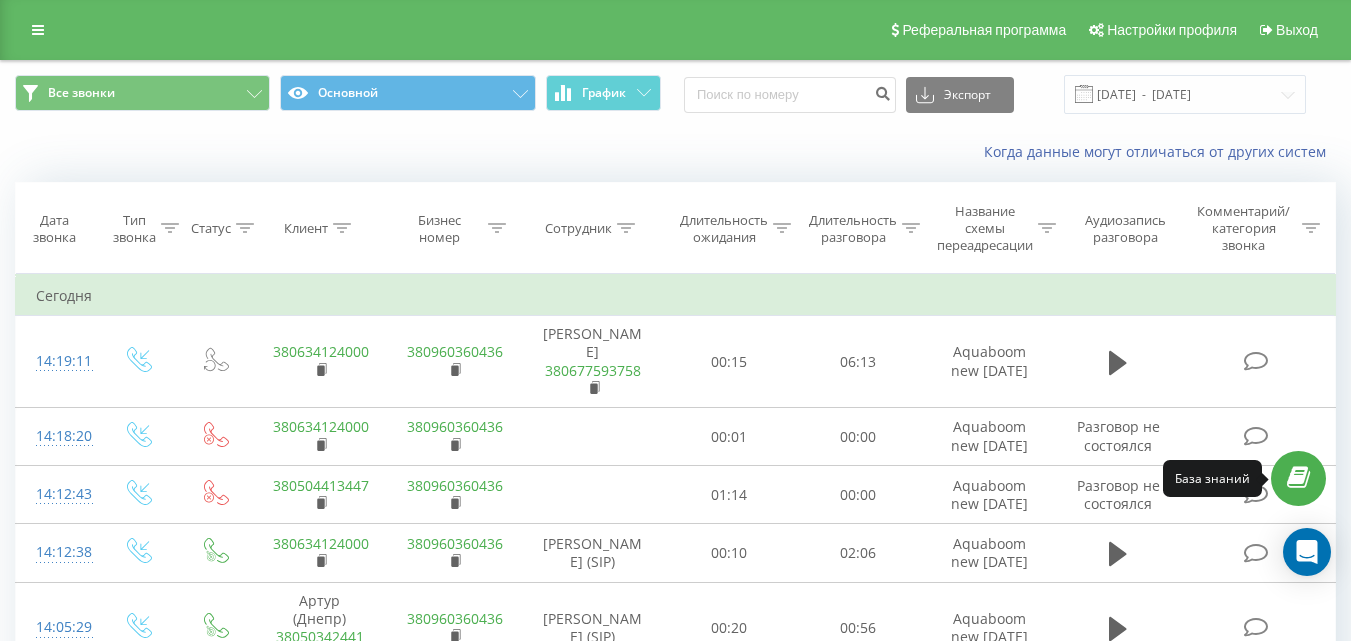 click at bounding box center [1298, 478] 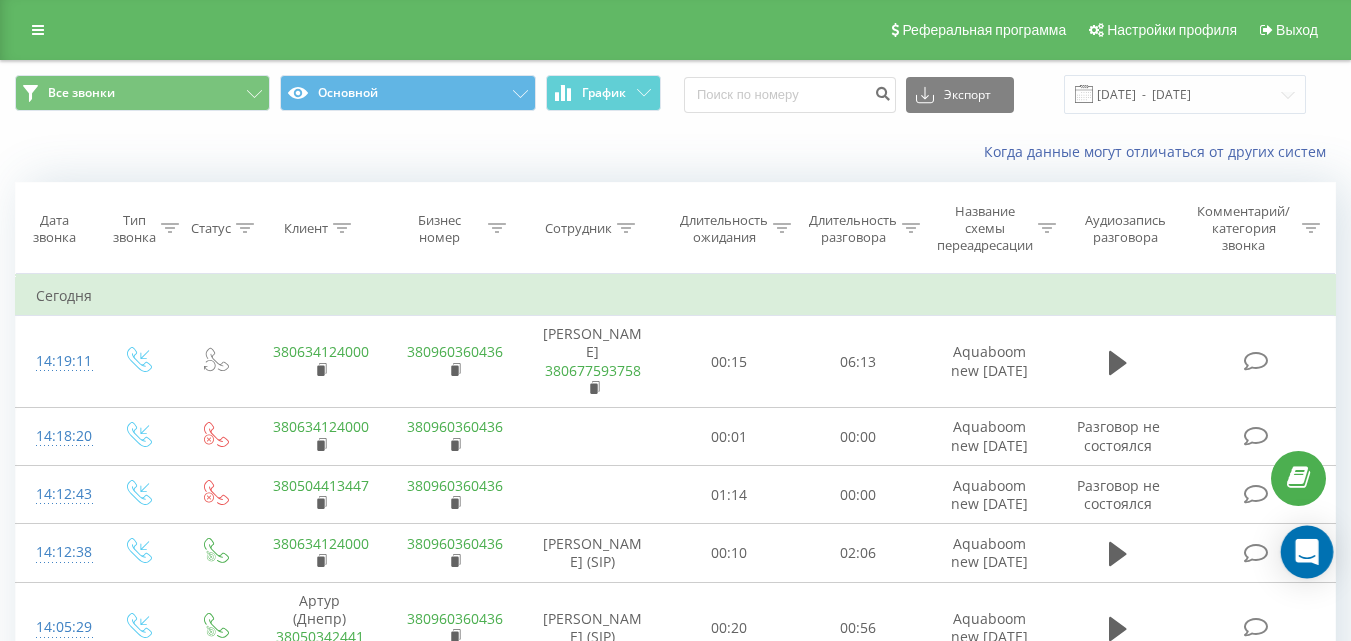 click 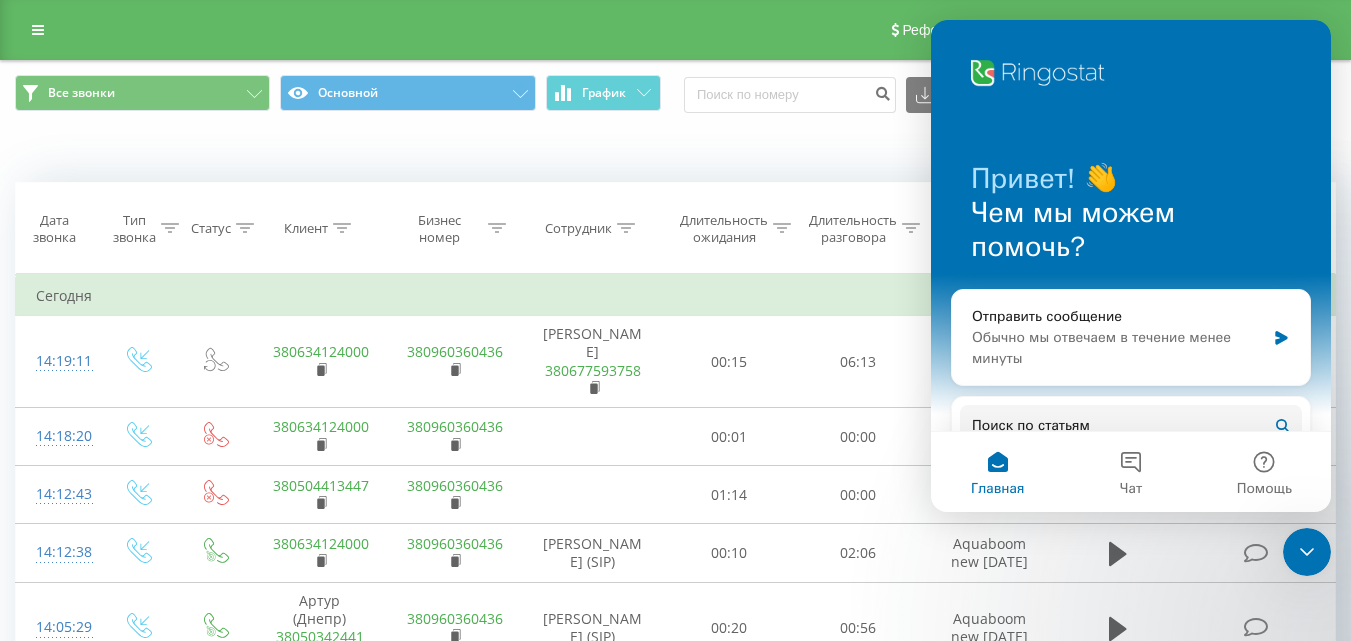 scroll, scrollTop: 0, scrollLeft: 0, axis: both 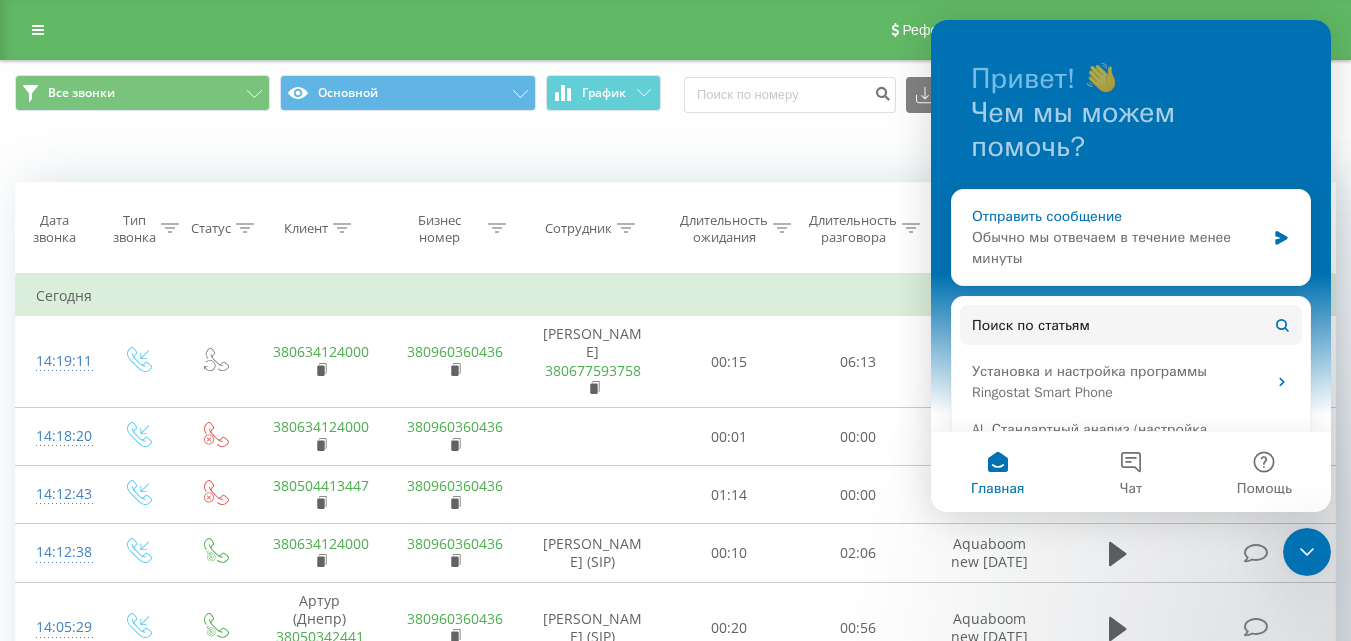 click on "Обычно мы отвечаем в течение менее минуты" at bounding box center [1118, 248] 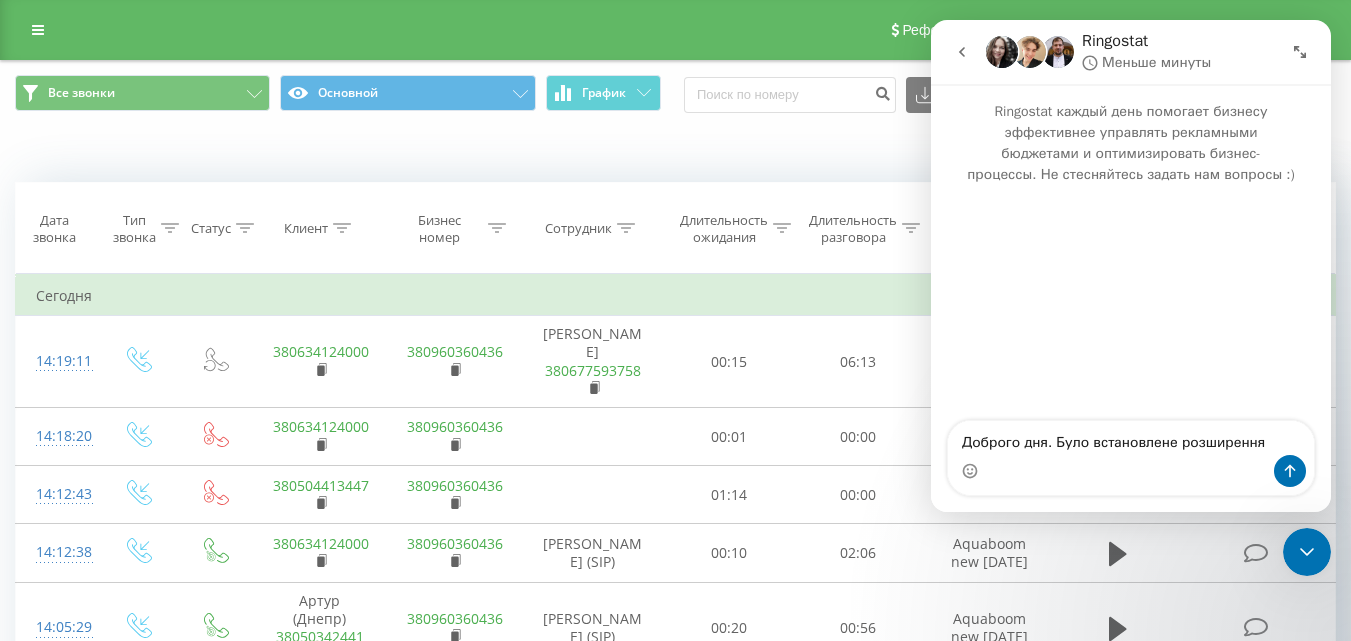 click on "Доброго дня. Було встановлене розширення" at bounding box center [1131, 438] 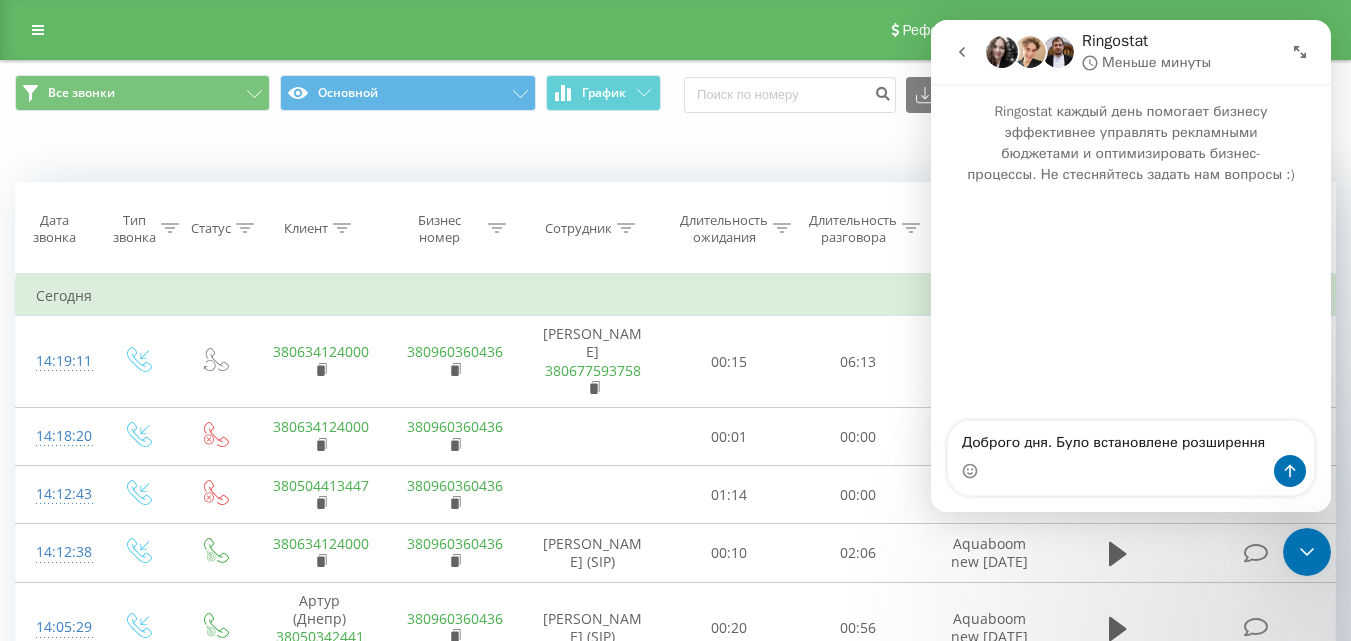 click on "Доброго дня. Було встановлене розширення" at bounding box center [1131, 438] 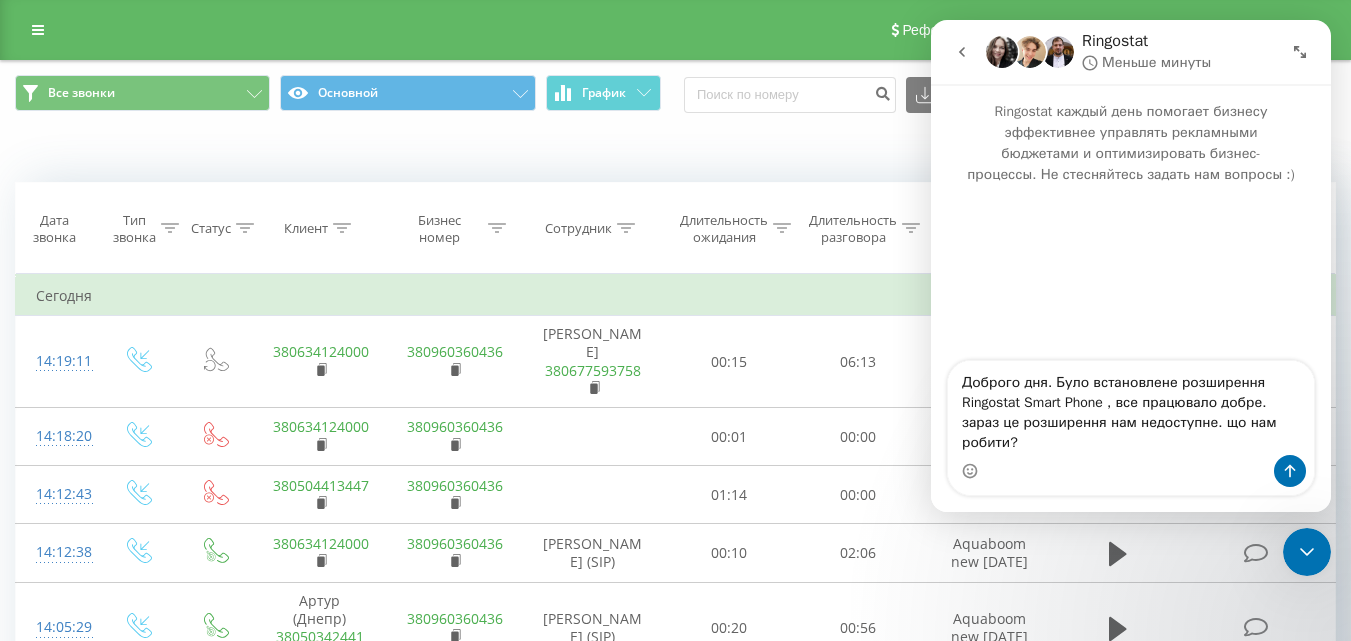 click on "Доброго дня. Було встановлене розширення
Ringostat Smart Phone , все працювало добре. зараз це розширення нам недоступне. що нам робити?" at bounding box center (1131, 408) 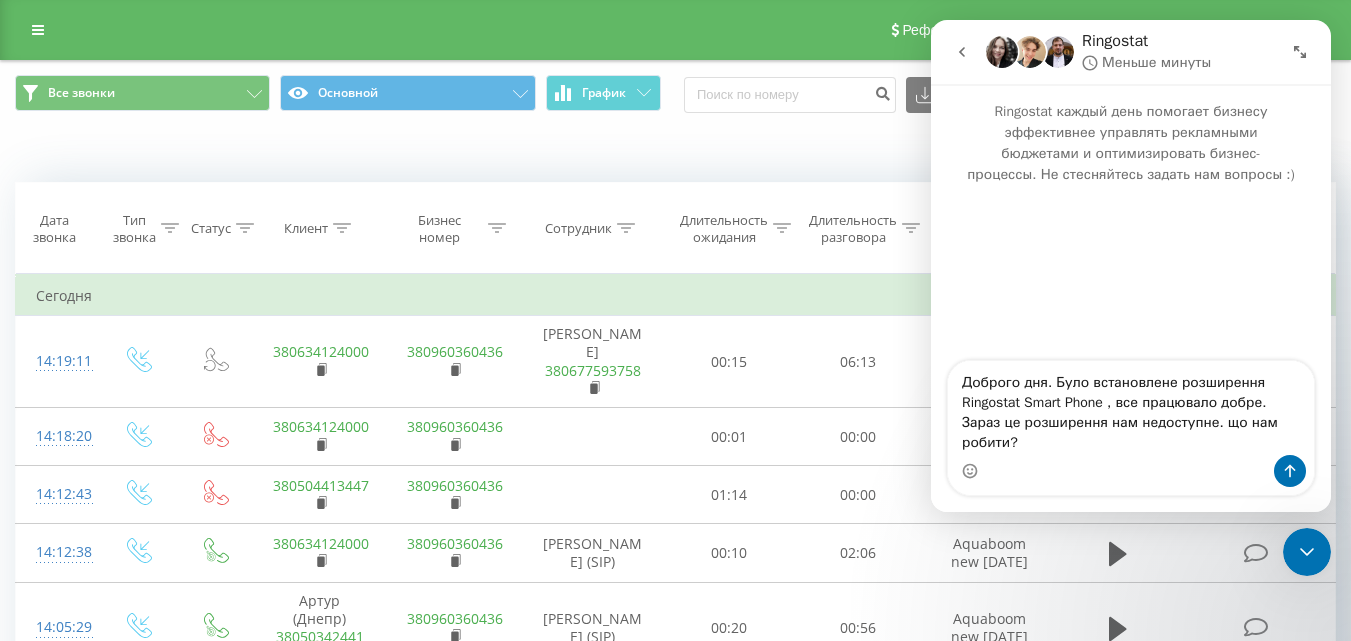 type on "Доброго дня. Було встановлене розширення
Ringostat Smart Phone , все працювало добре. Зараз це розширення нам недоступне. що нам робити?" 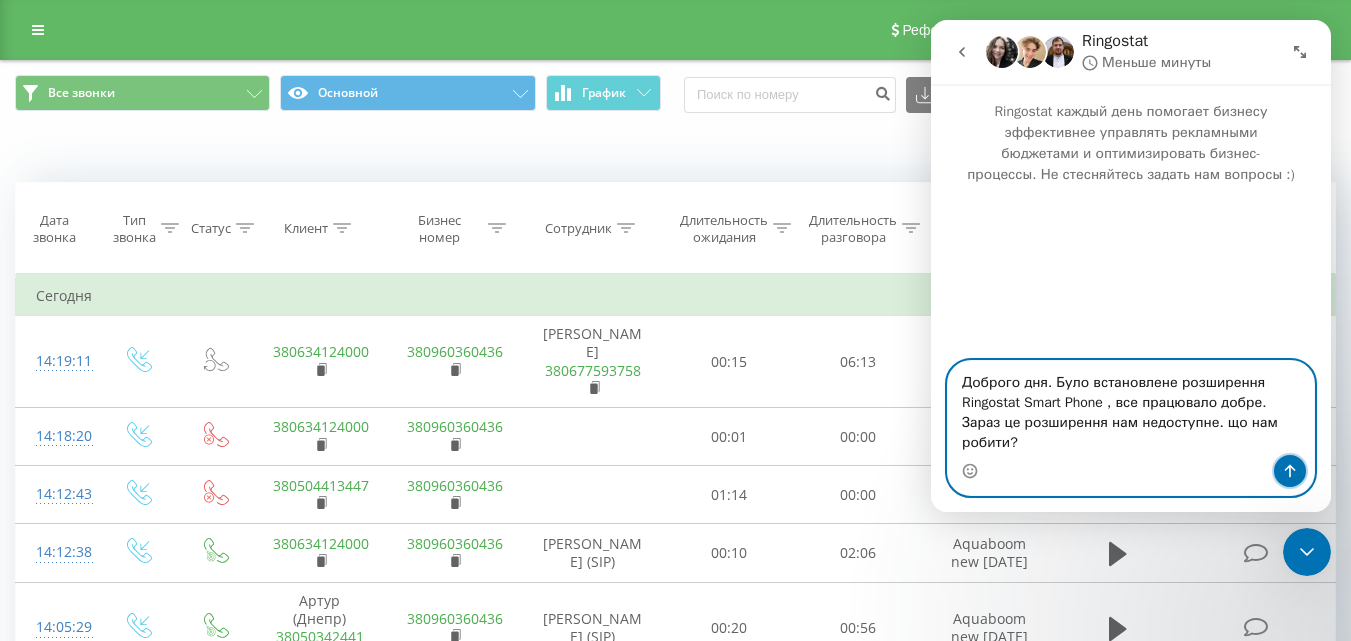 click 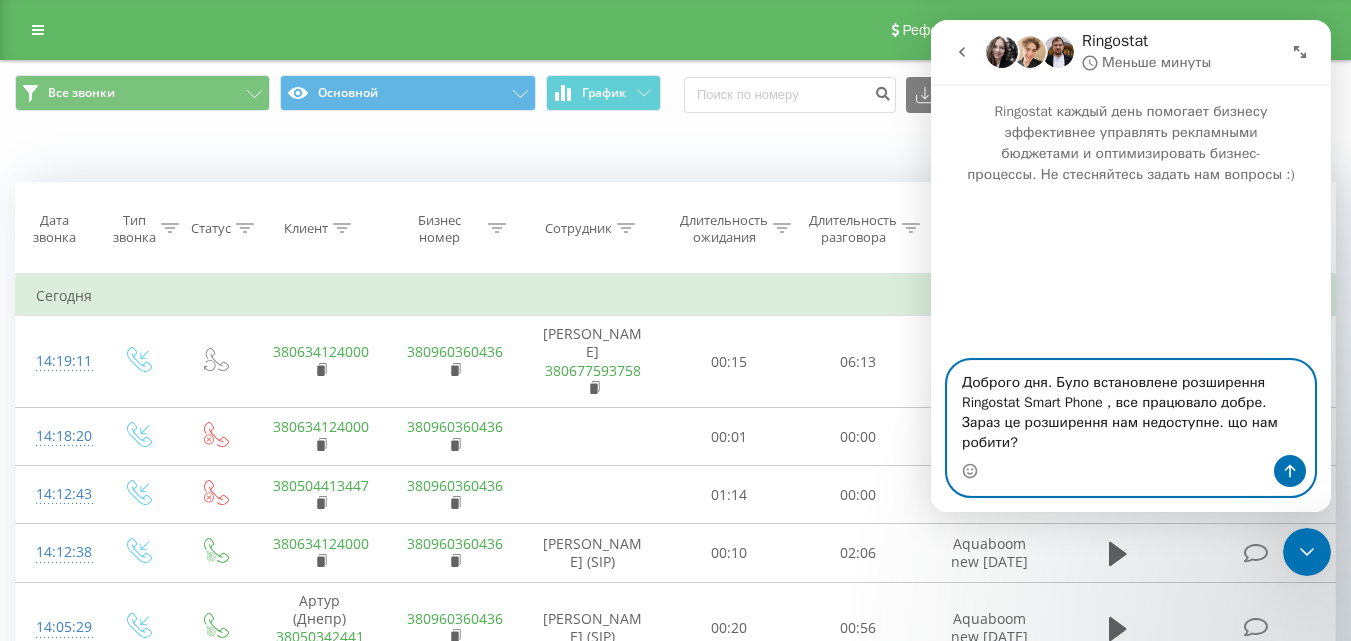 type 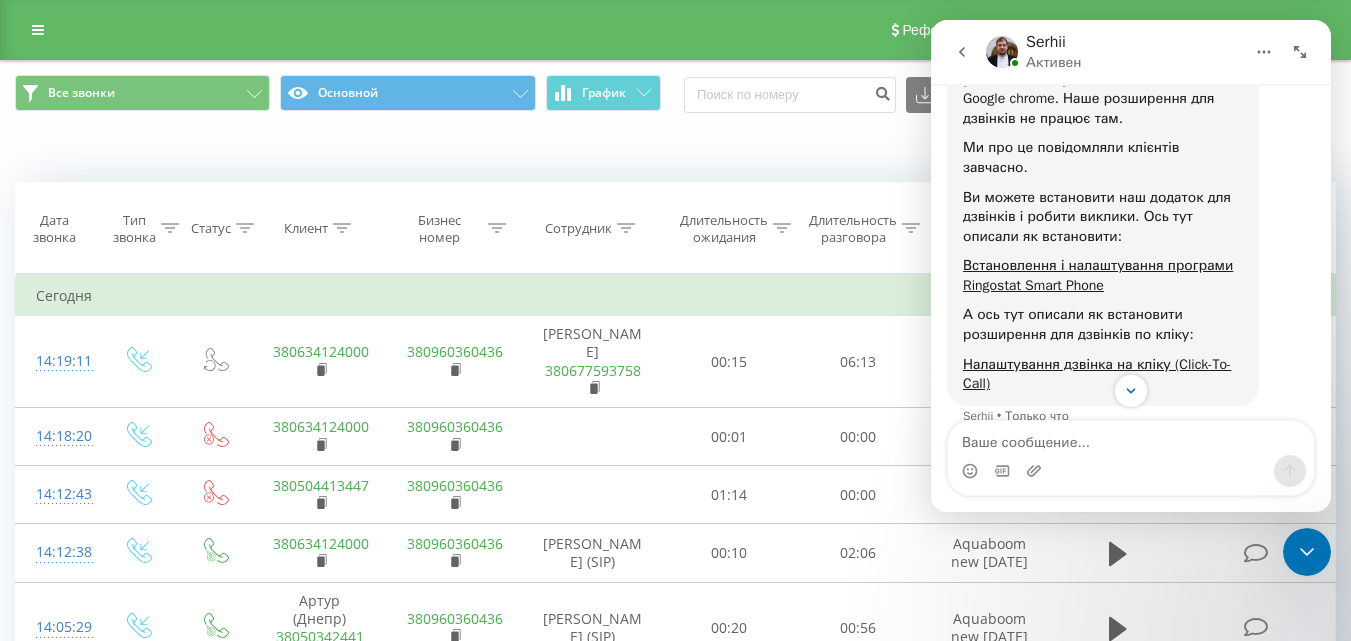 scroll, scrollTop: 490, scrollLeft: 0, axis: vertical 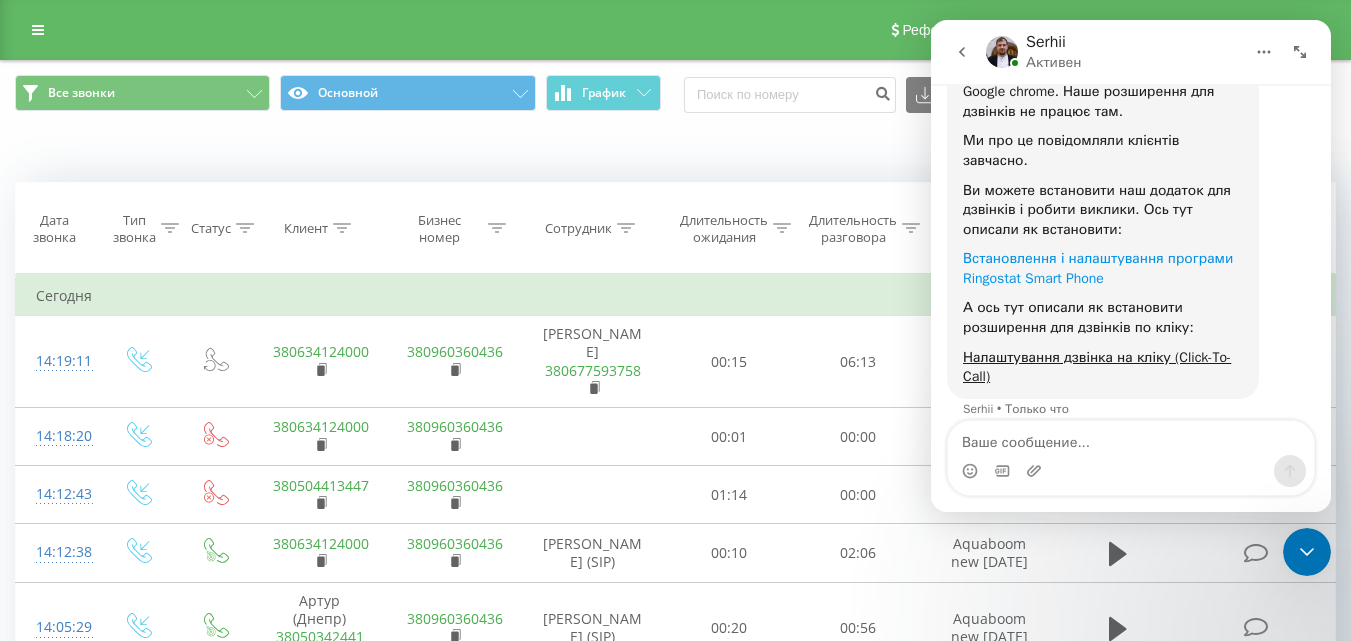 click on "Встановлення і налаштування програми Ringostat Smart Phone" at bounding box center [1098, 268] 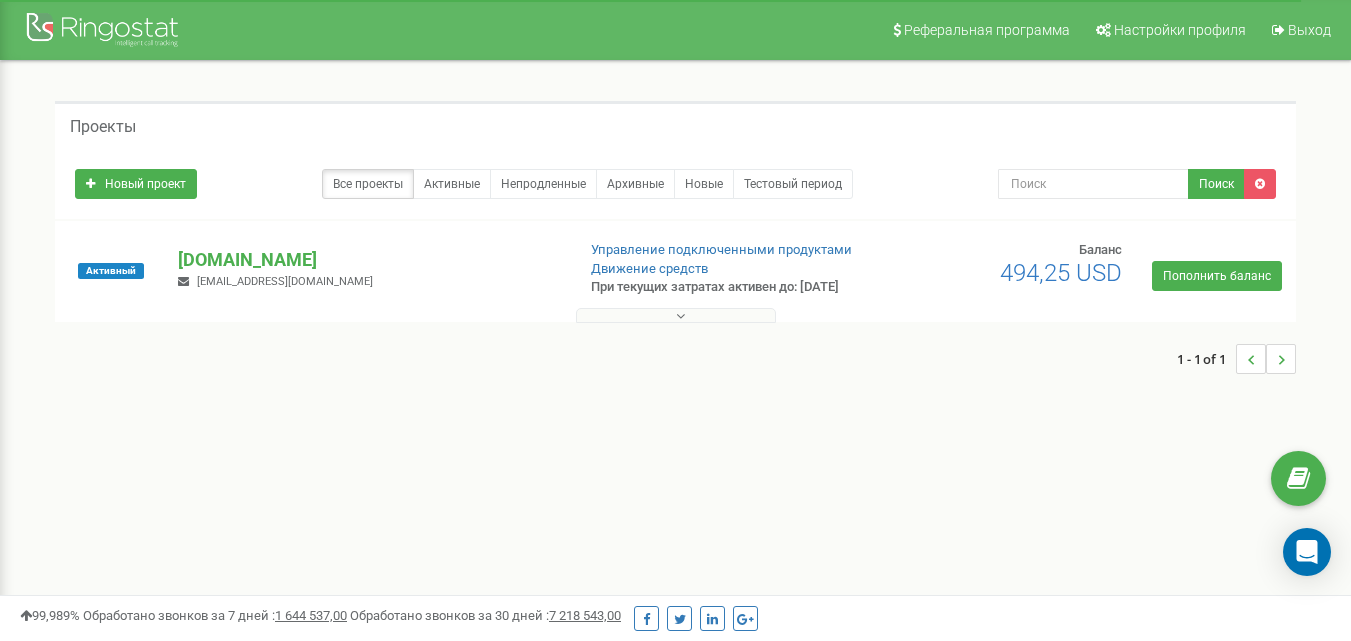 scroll, scrollTop: 0, scrollLeft: 0, axis: both 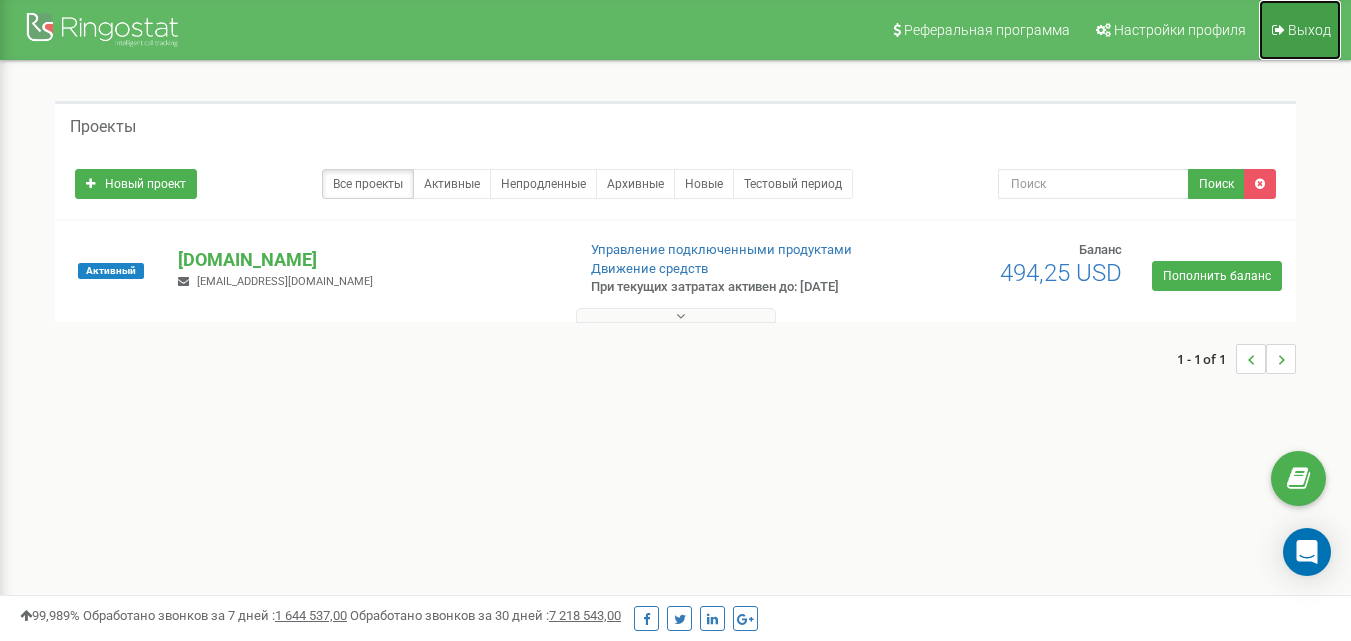 click on "Выход" at bounding box center [1309, 30] 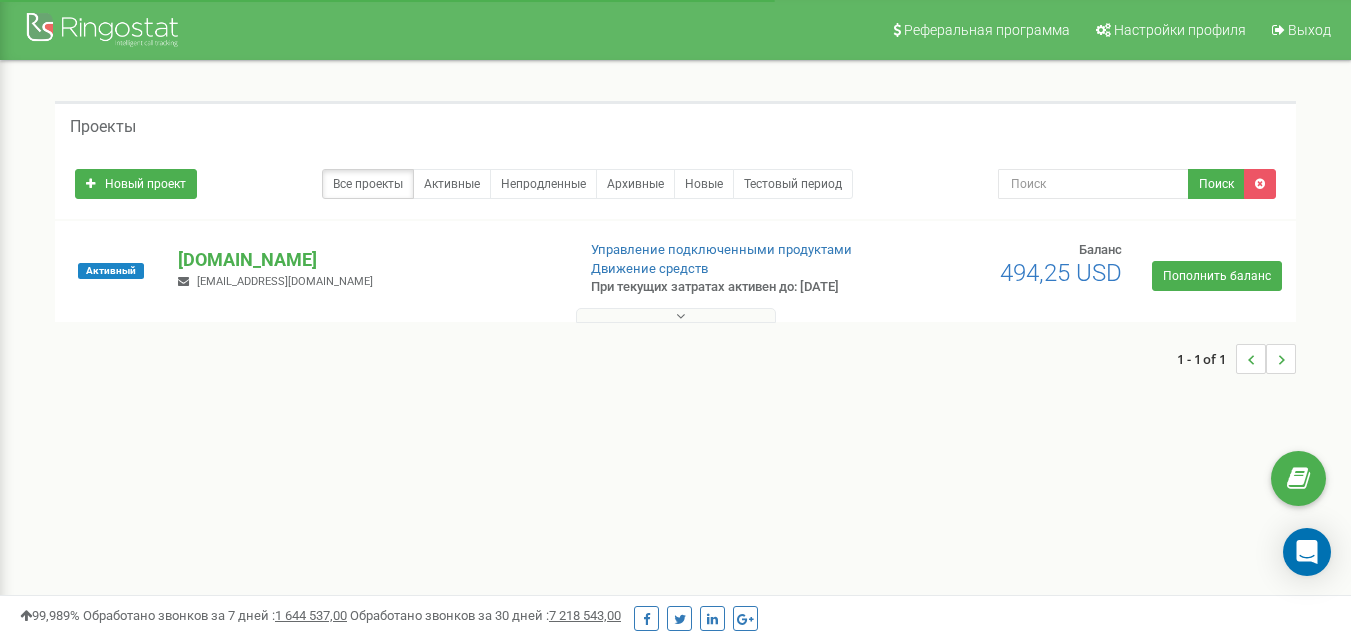 scroll, scrollTop: 0, scrollLeft: 0, axis: both 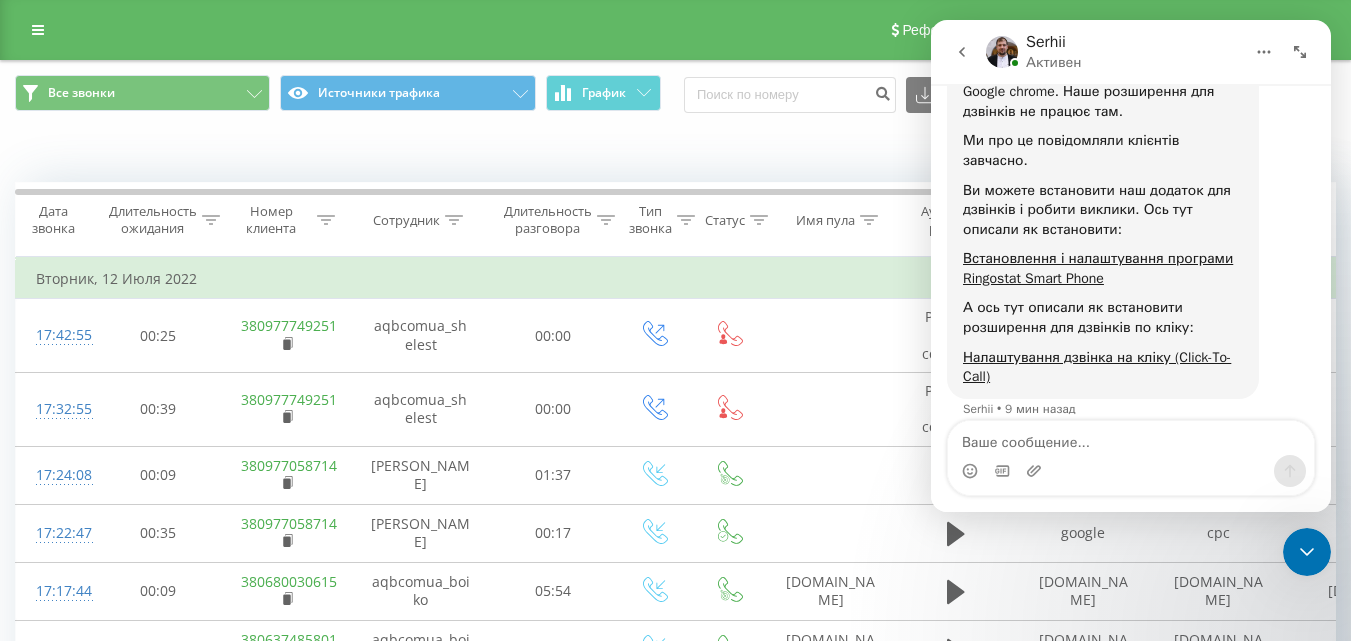 click 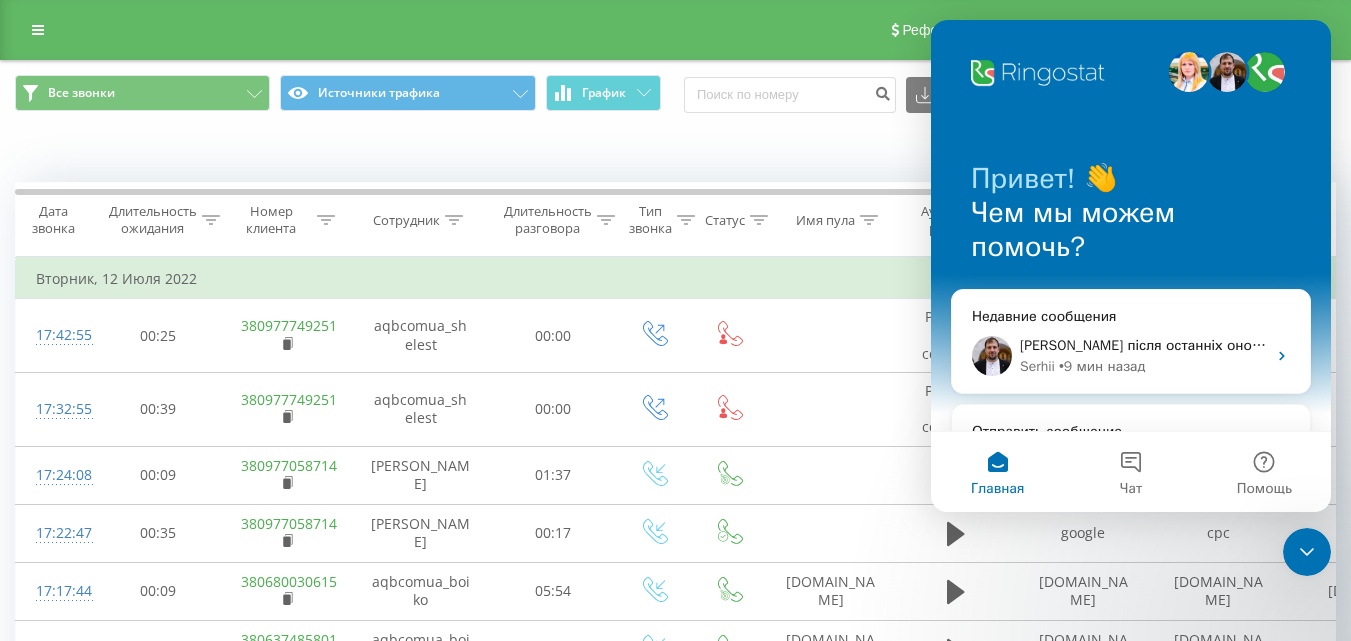 scroll, scrollTop: 0, scrollLeft: 0, axis: both 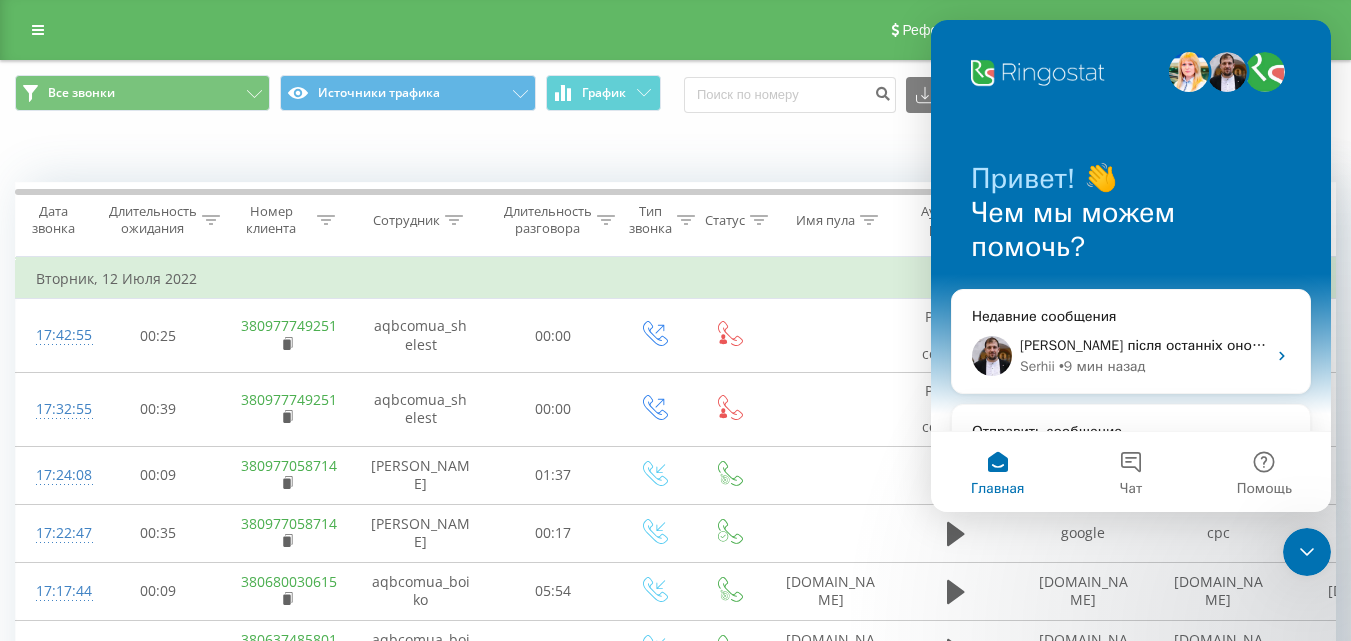 click on "Когда данные могут отличаться от других систем" at bounding box center (928, 152) 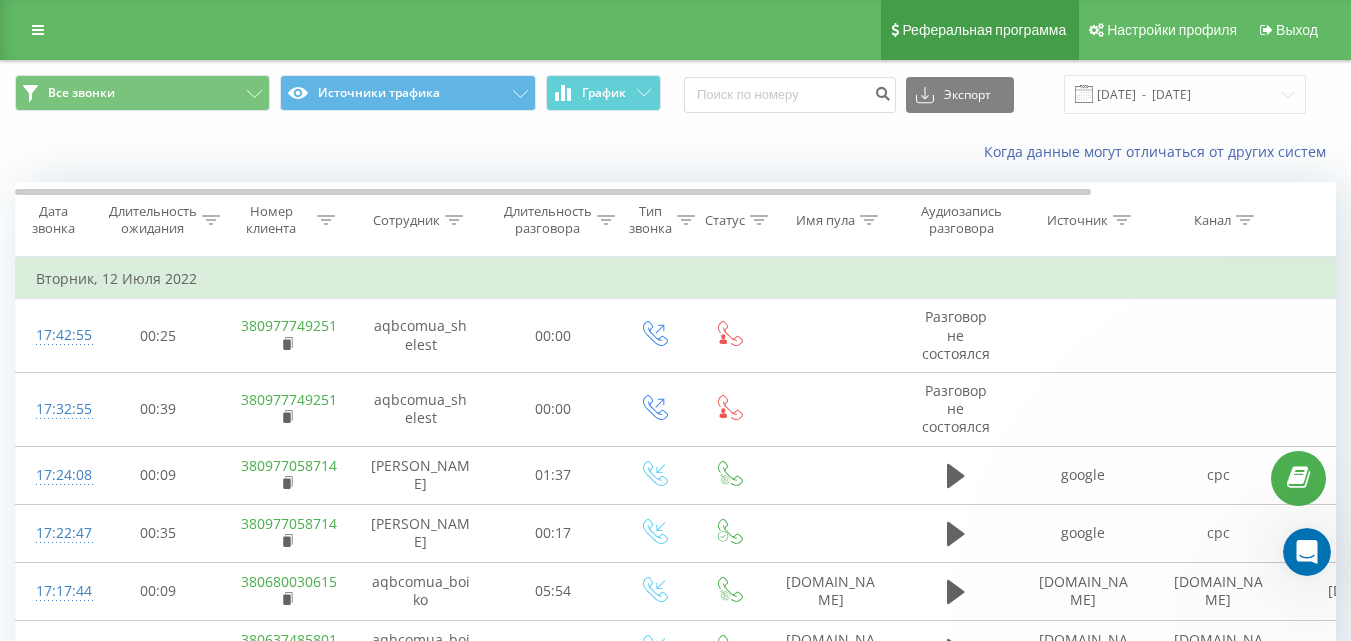 scroll, scrollTop: 0, scrollLeft: 0, axis: both 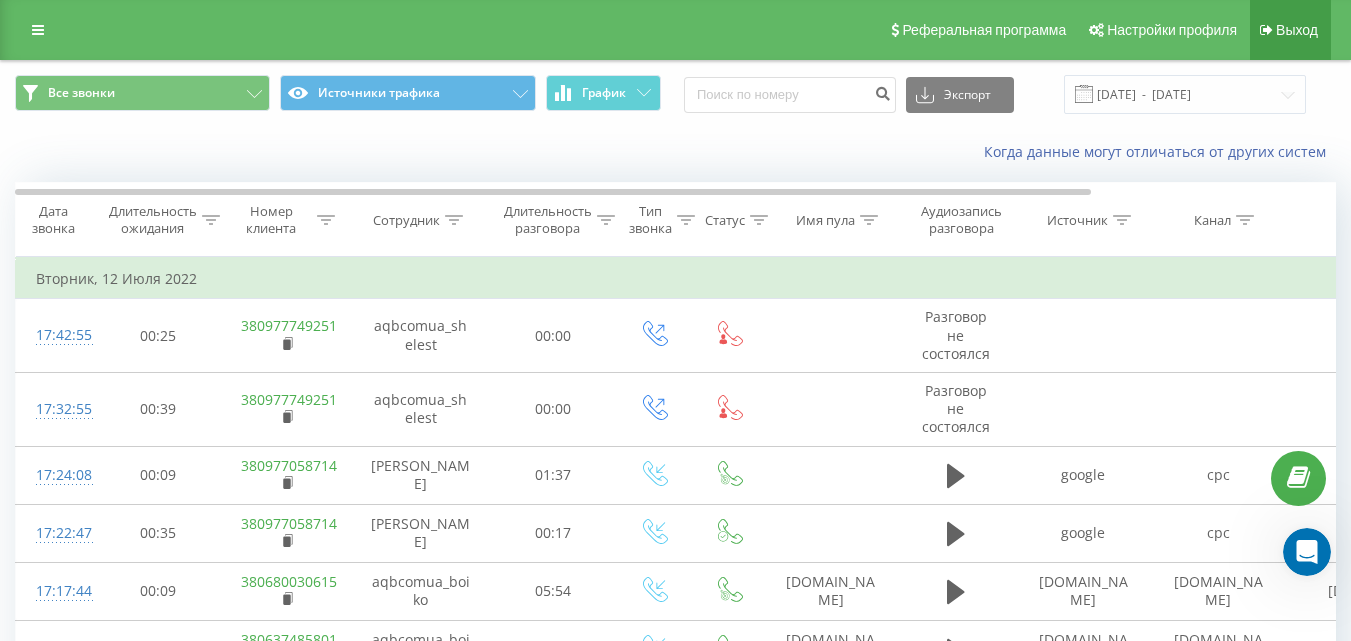 click on "Выход" at bounding box center [1297, 30] 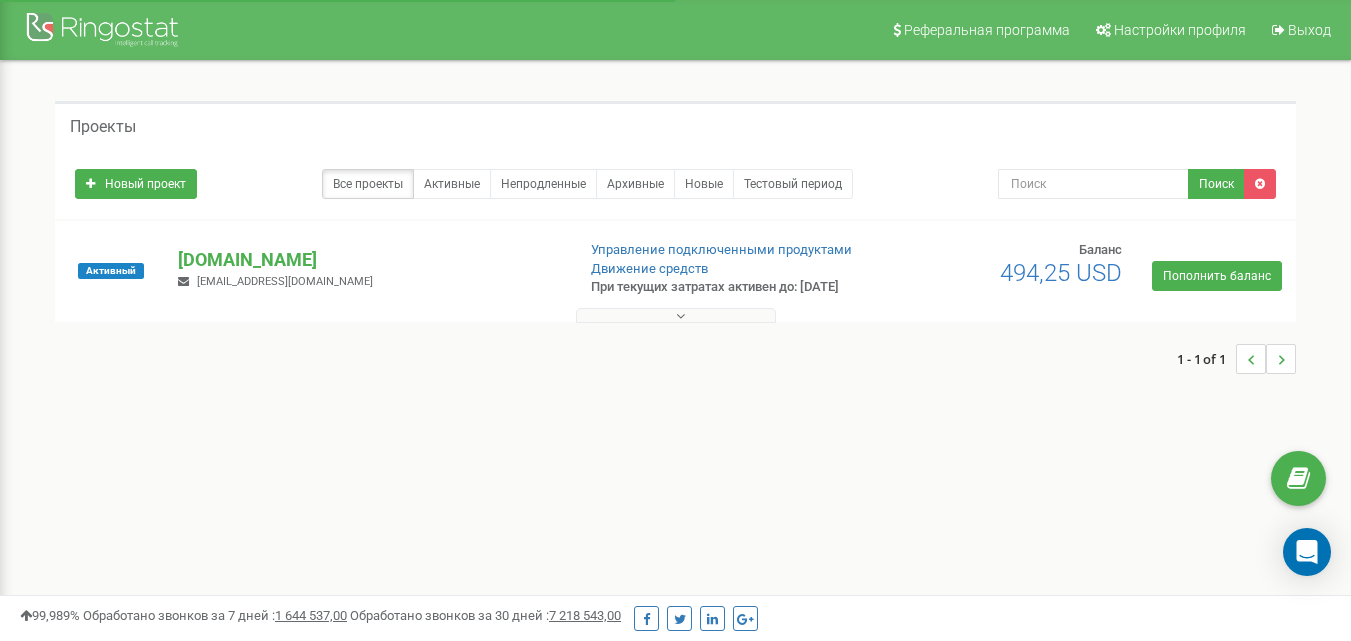 scroll, scrollTop: 0, scrollLeft: 0, axis: both 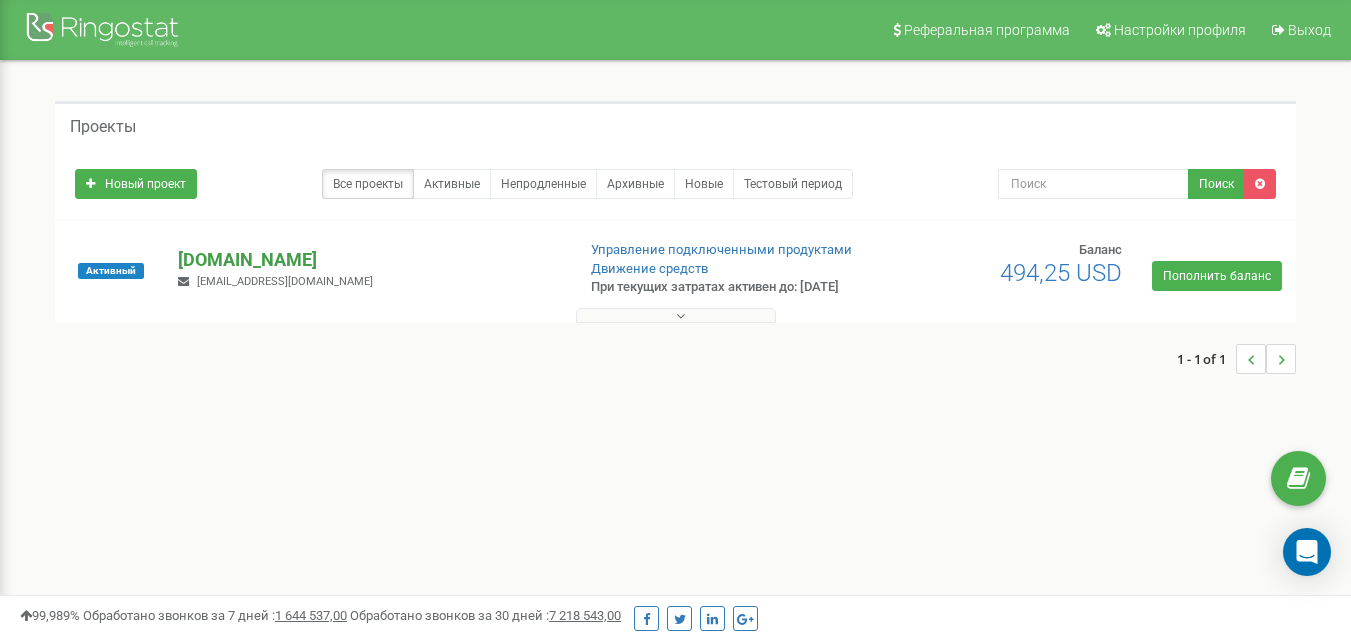 click on "[DOMAIN_NAME]" at bounding box center (368, 260) 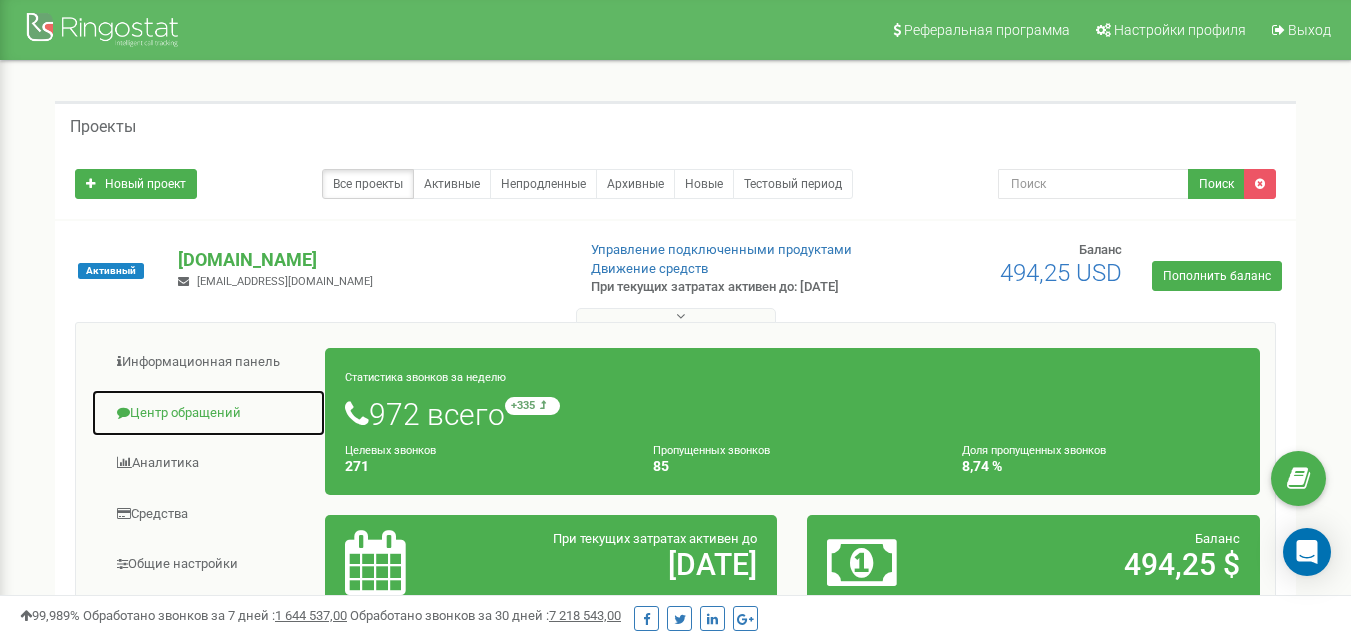 click on "Центр обращений" at bounding box center (208, 413) 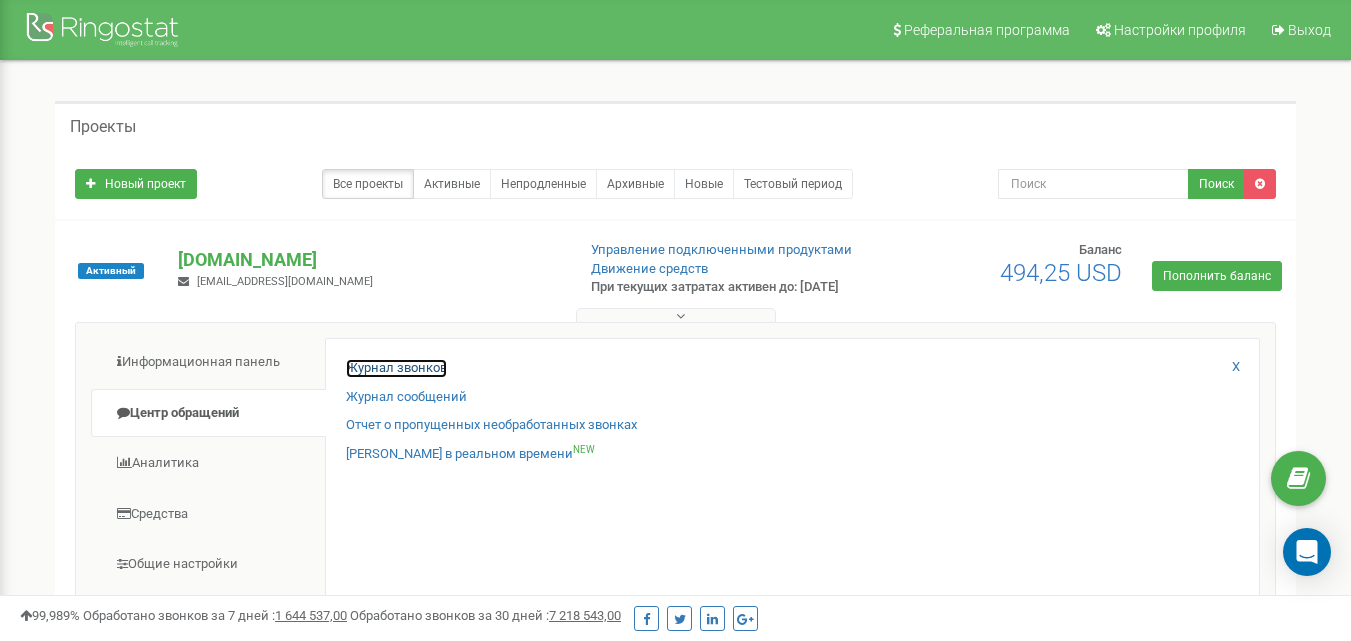 click on "Журнал звонков" at bounding box center [396, 368] 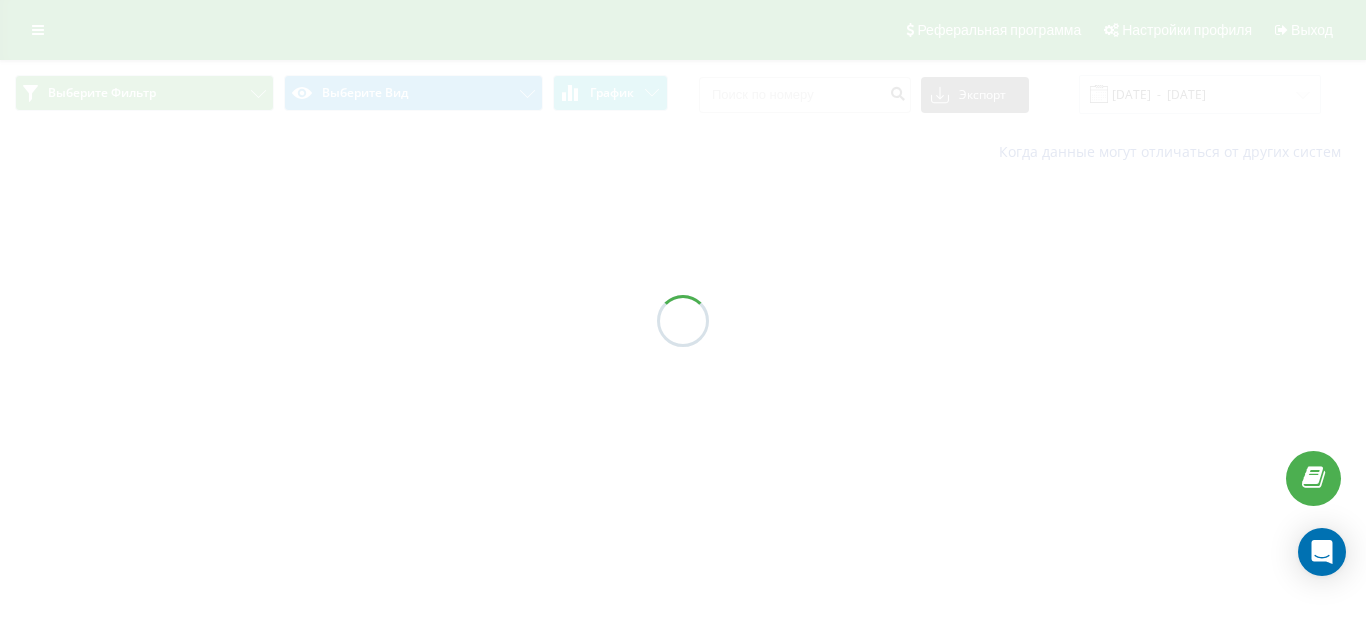 scroll, scrollTop: 0, scrollLeft: 0, axis: both 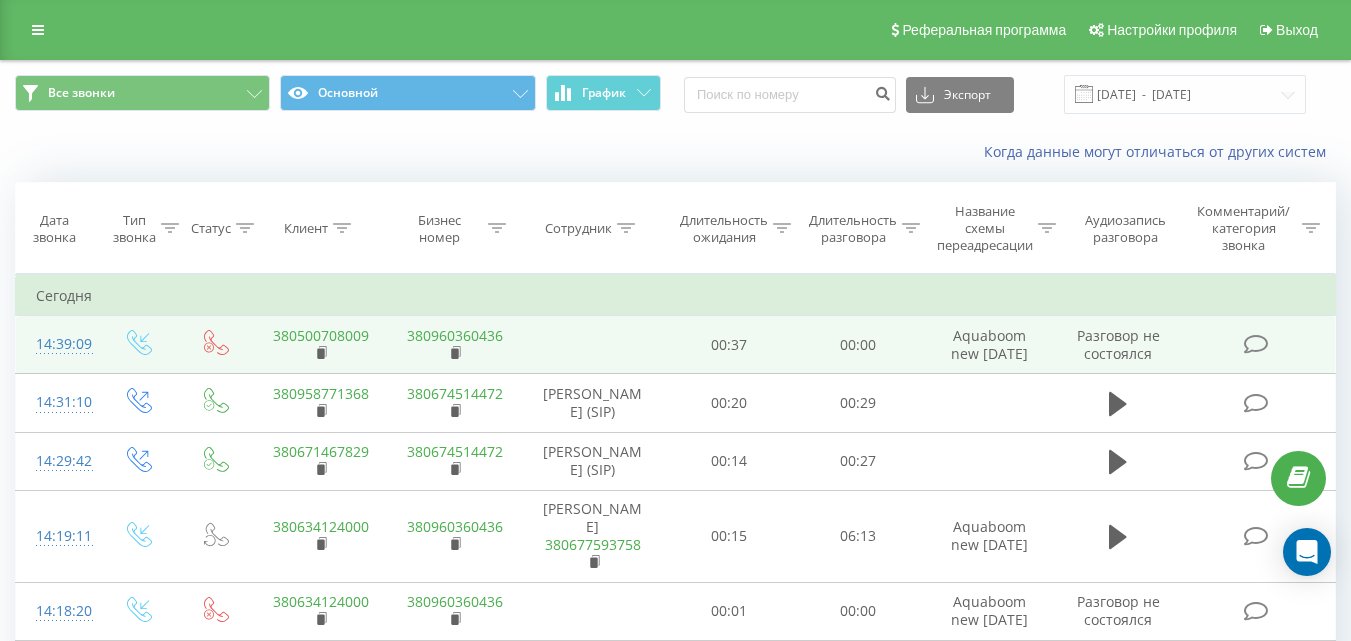 click on "380500708009" at bounding box center (321, 335) 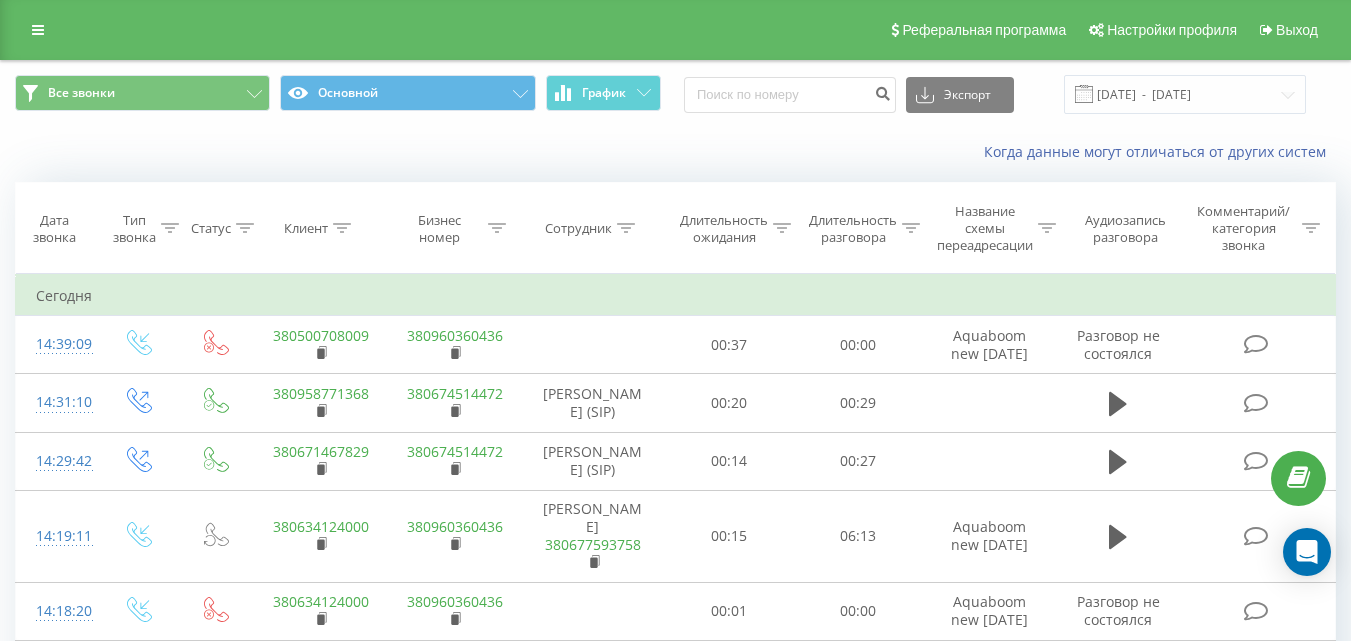 click on "Когда данные могут отличаться от других систем" at bounding box center [928, 152] 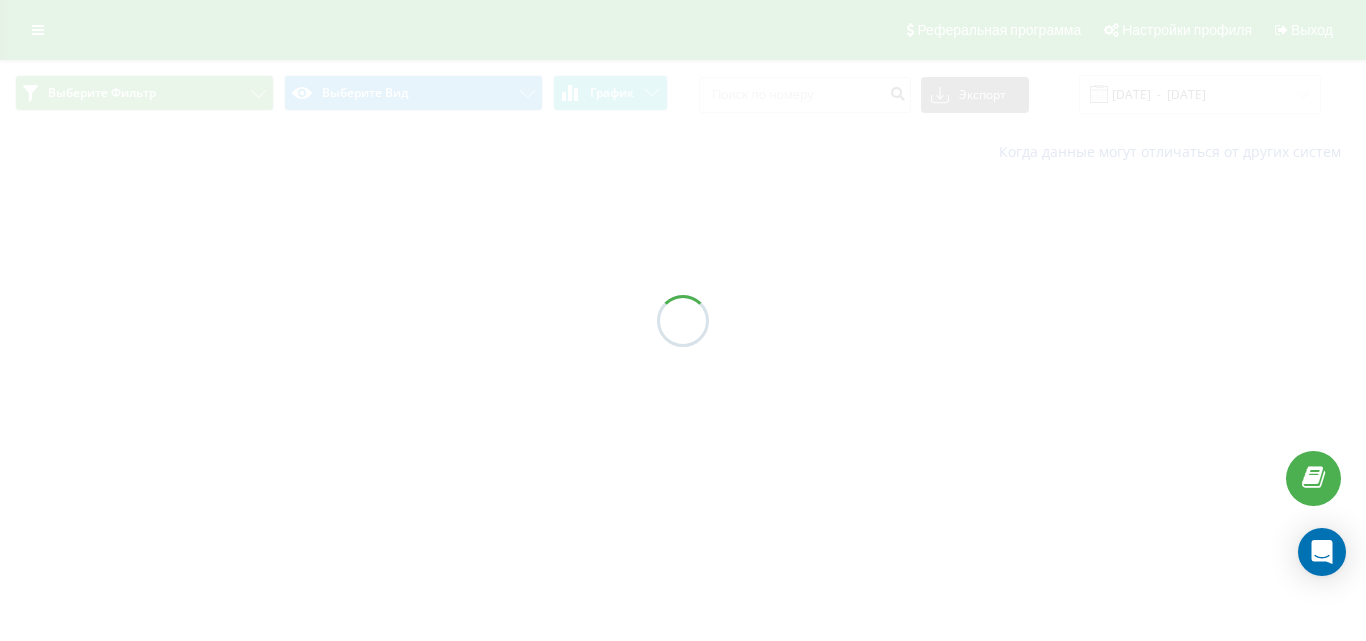 scroll, scrollTop: 0, scrollLeft: 0, axis: both 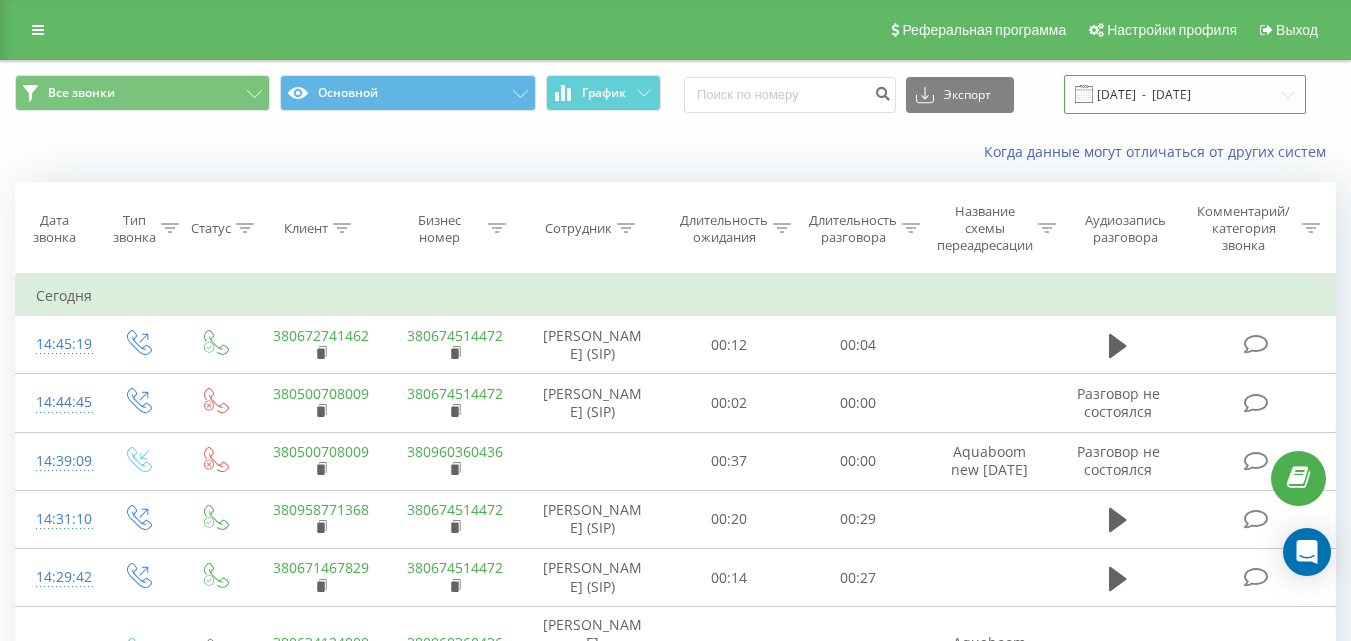 click on "[DATE]  -  [DATE]" at bounding box center (1185, 94) 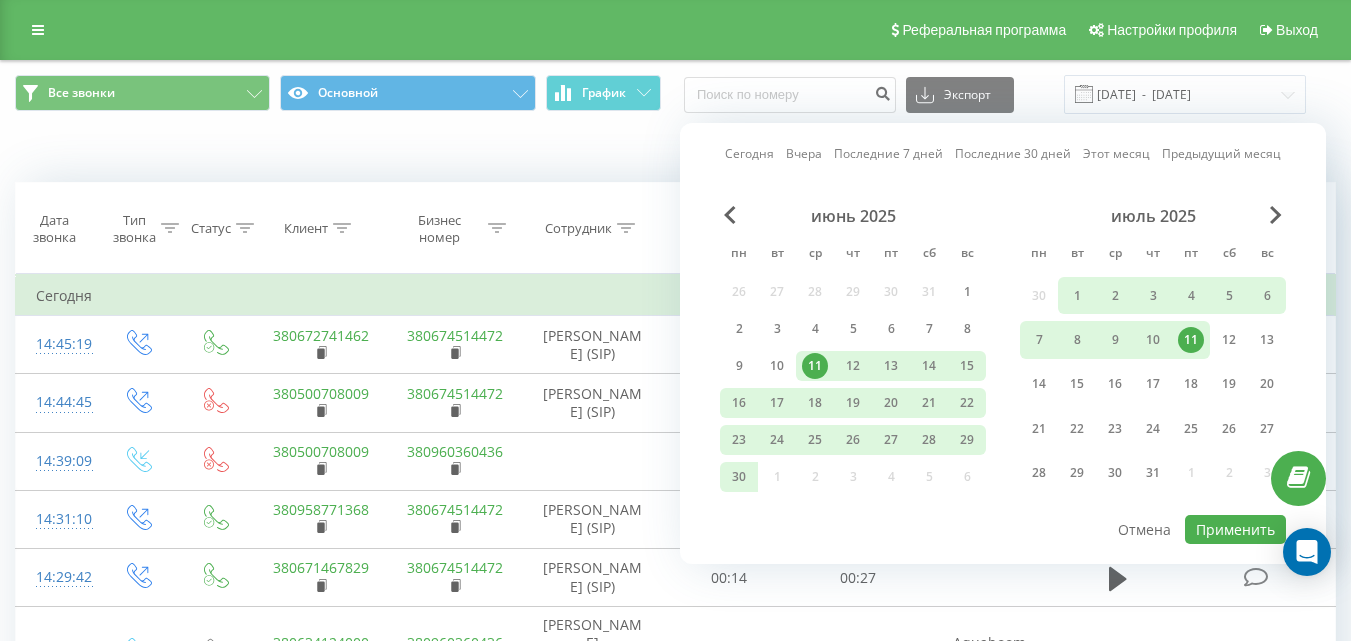 click on "11" at bounding box center (1191, 340) 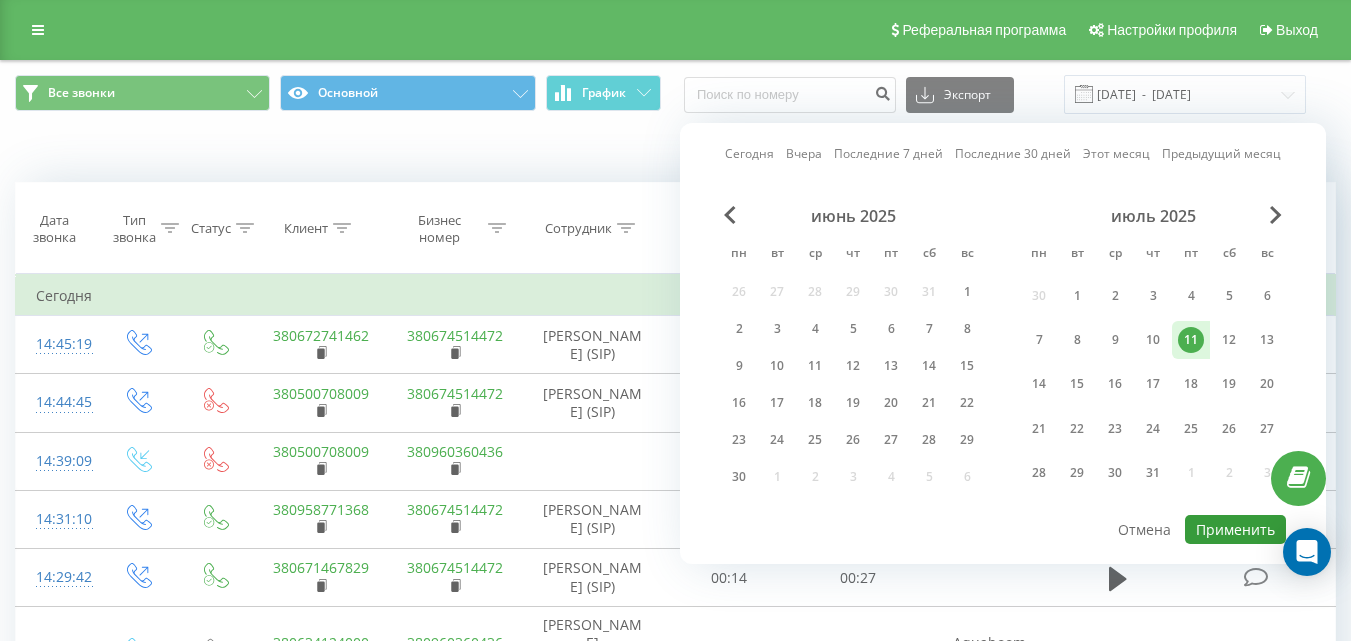 click on "Применить" at bounding box center [1235, 529] 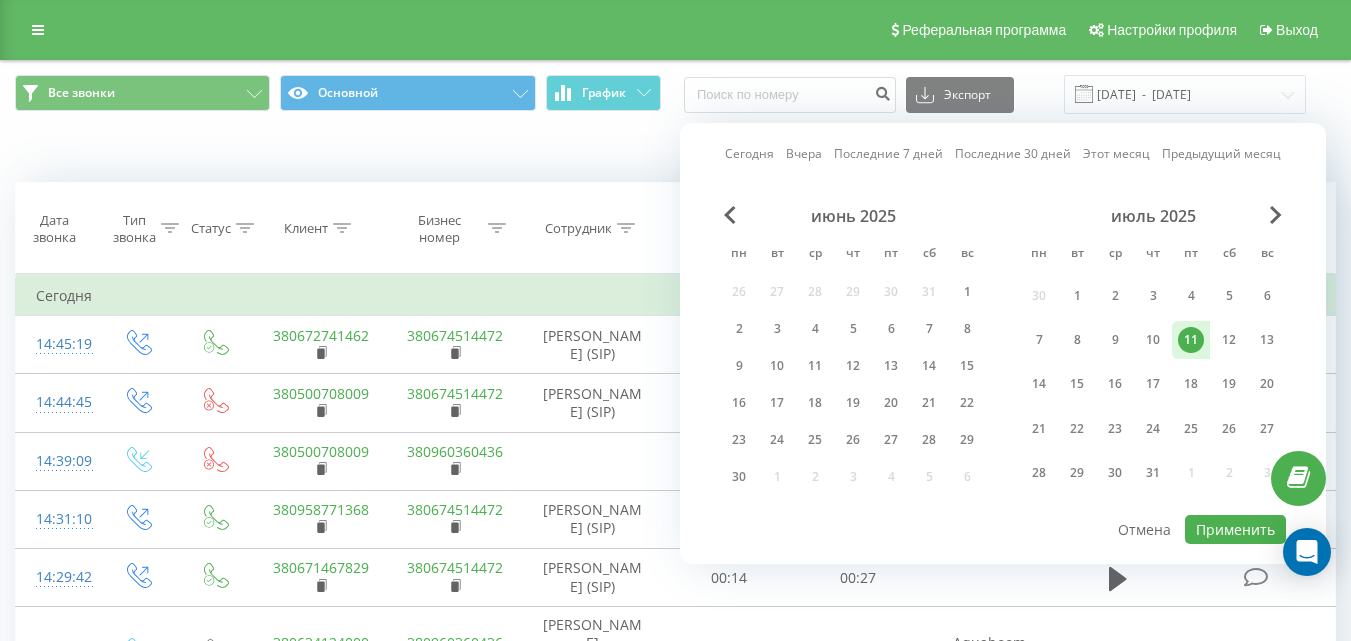 type on "[DATE]  -  [DATE]" 